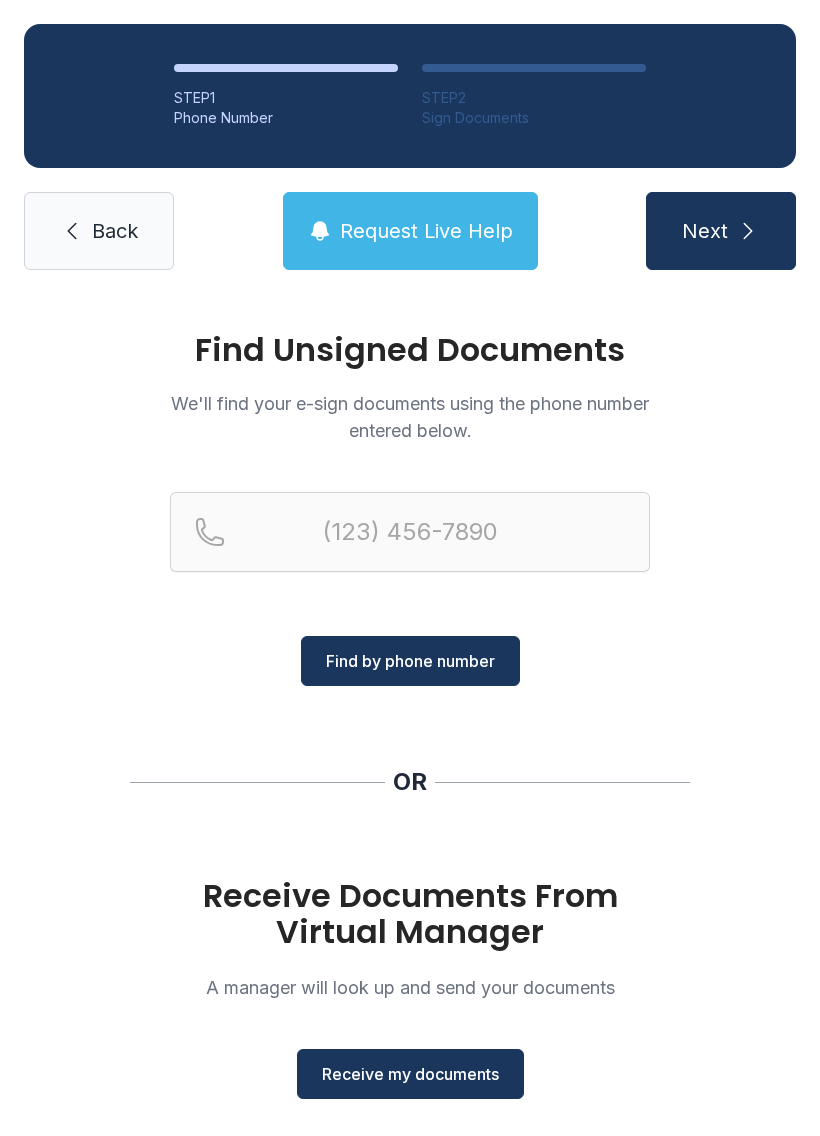 scroll, scrollTop: 0, scrollLeft: 0, axis: both 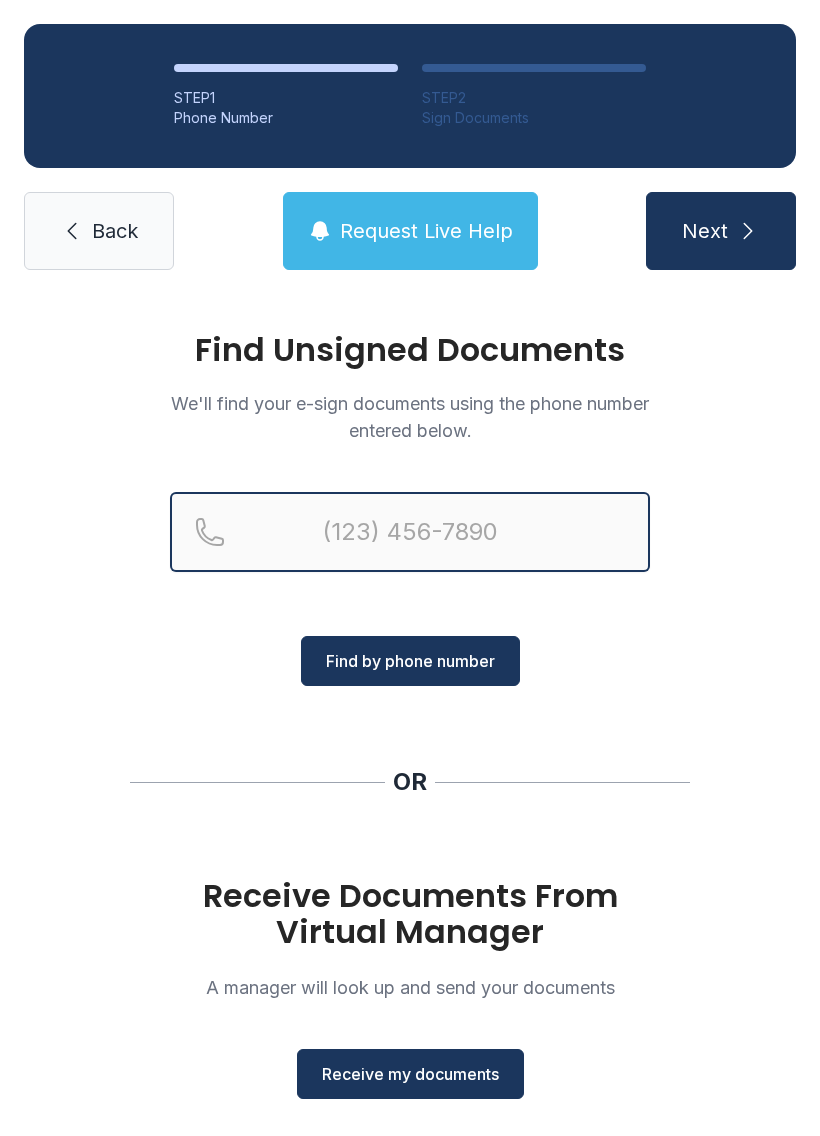 click at bounding box center (410, 532) 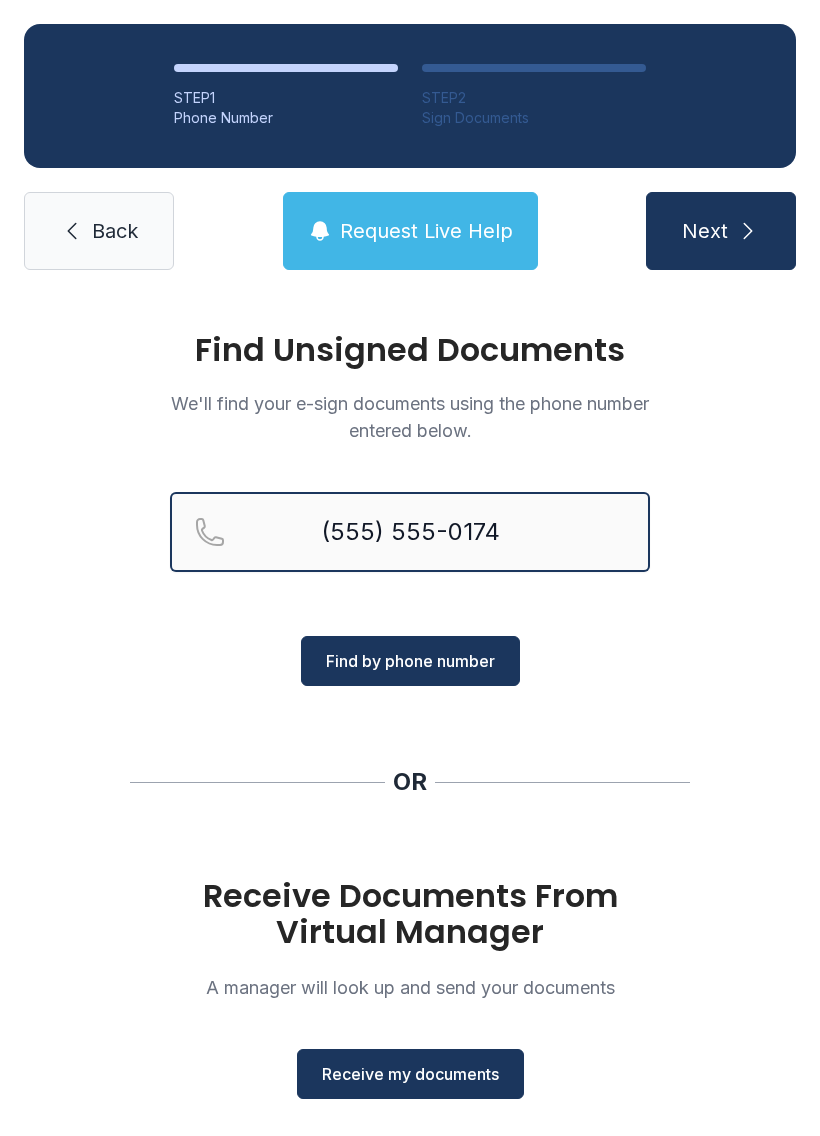 type on "(555) 555-0174" 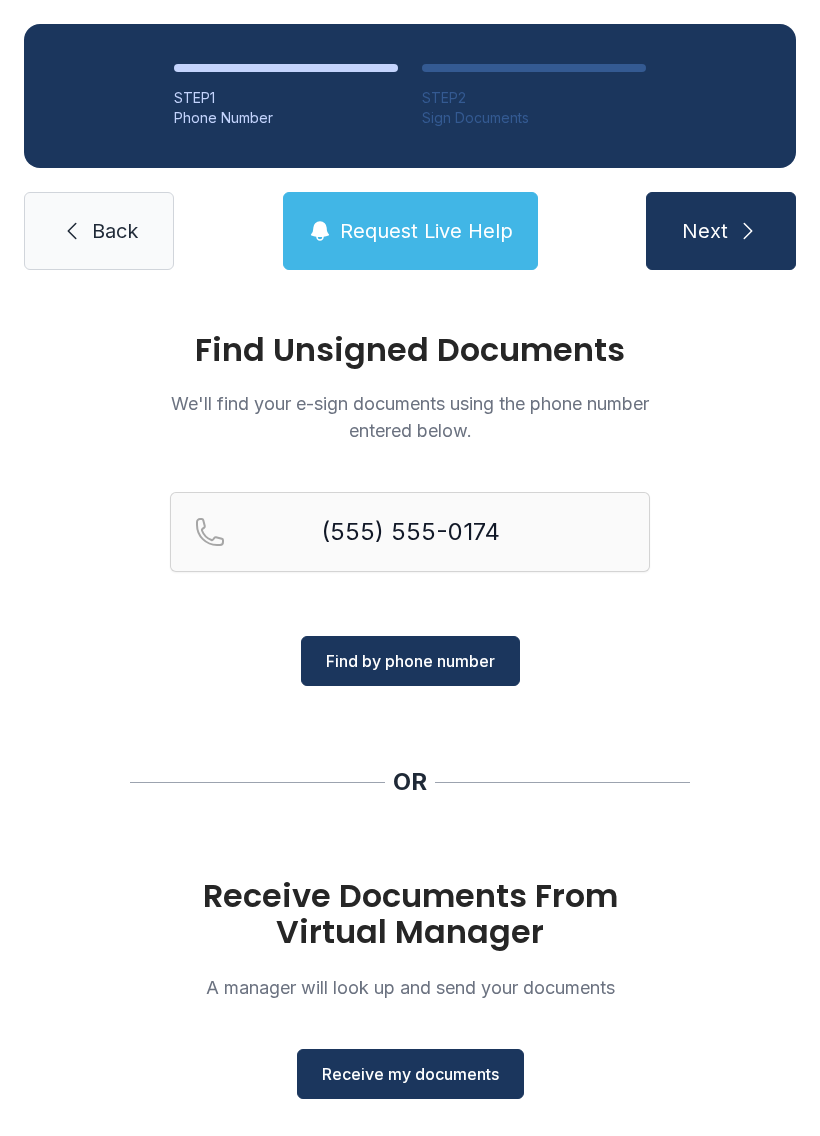 click on "Find by phone number" at bounding box center (410, 661) 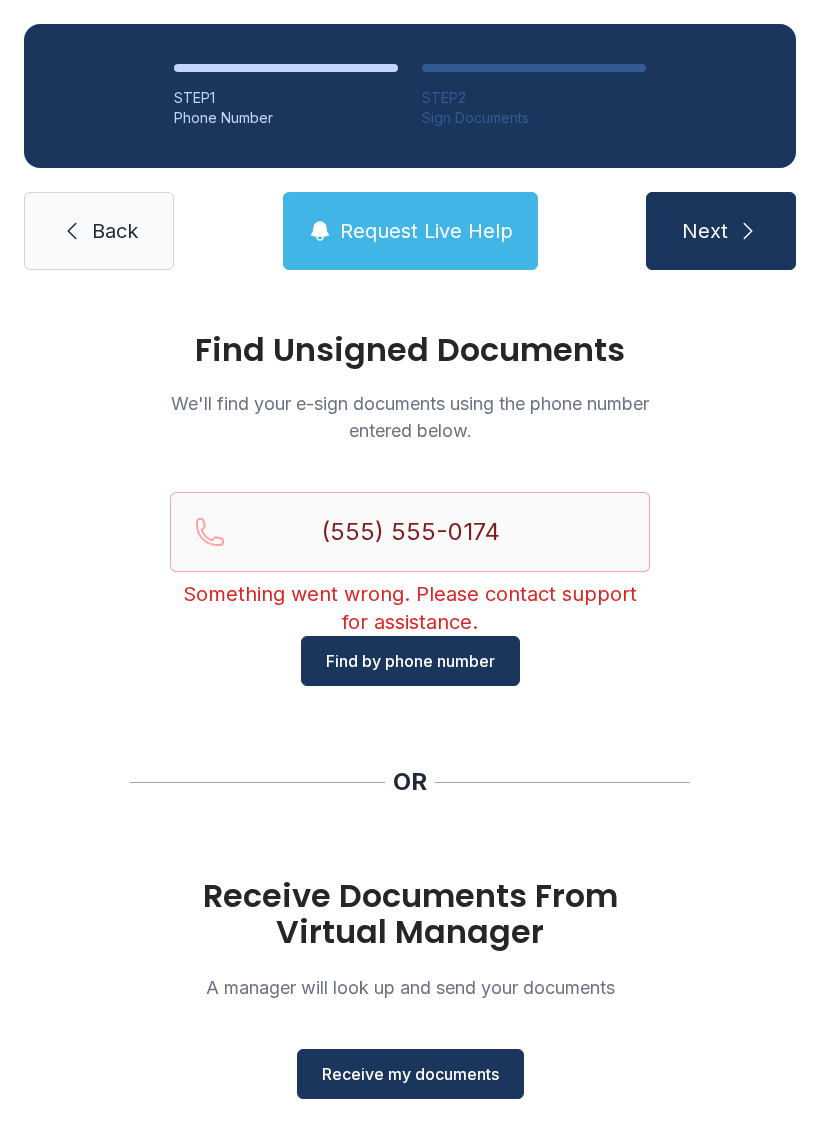 click on "Receive my documents" at bounding box center (410, 1074) 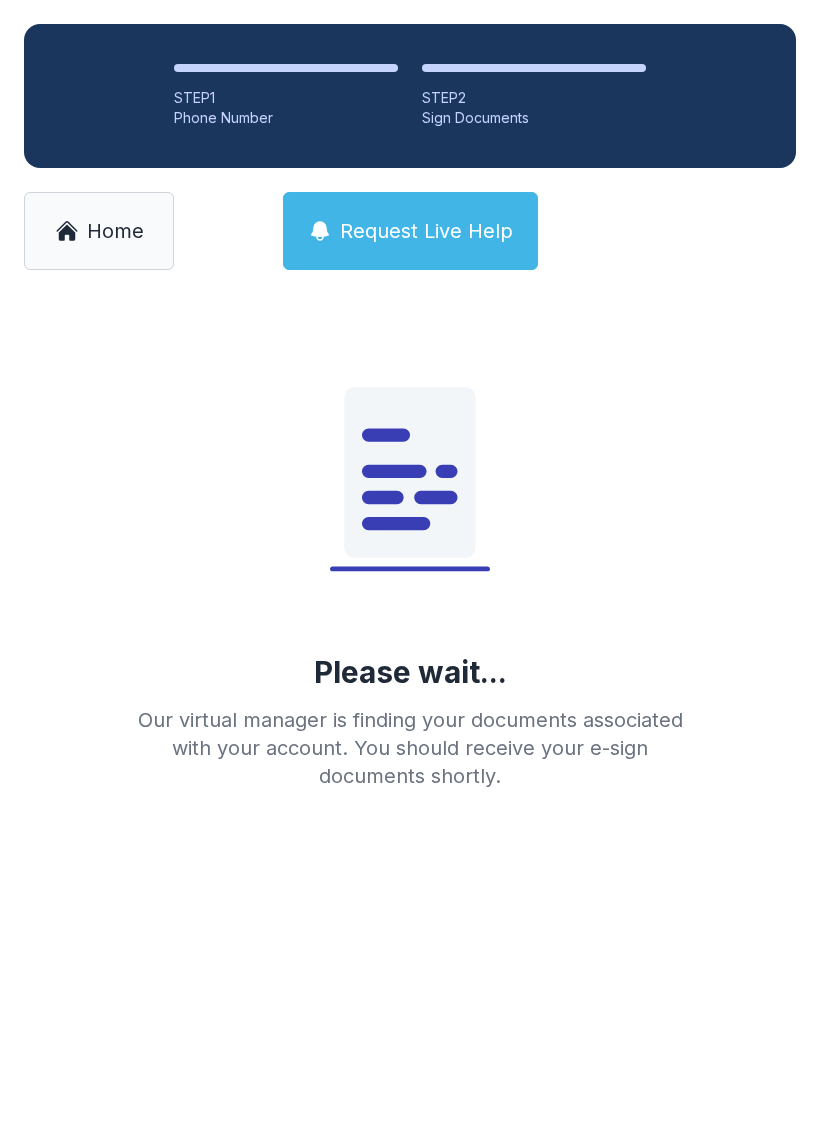 click on "Request Live Help" at bounding box center [426, 231] 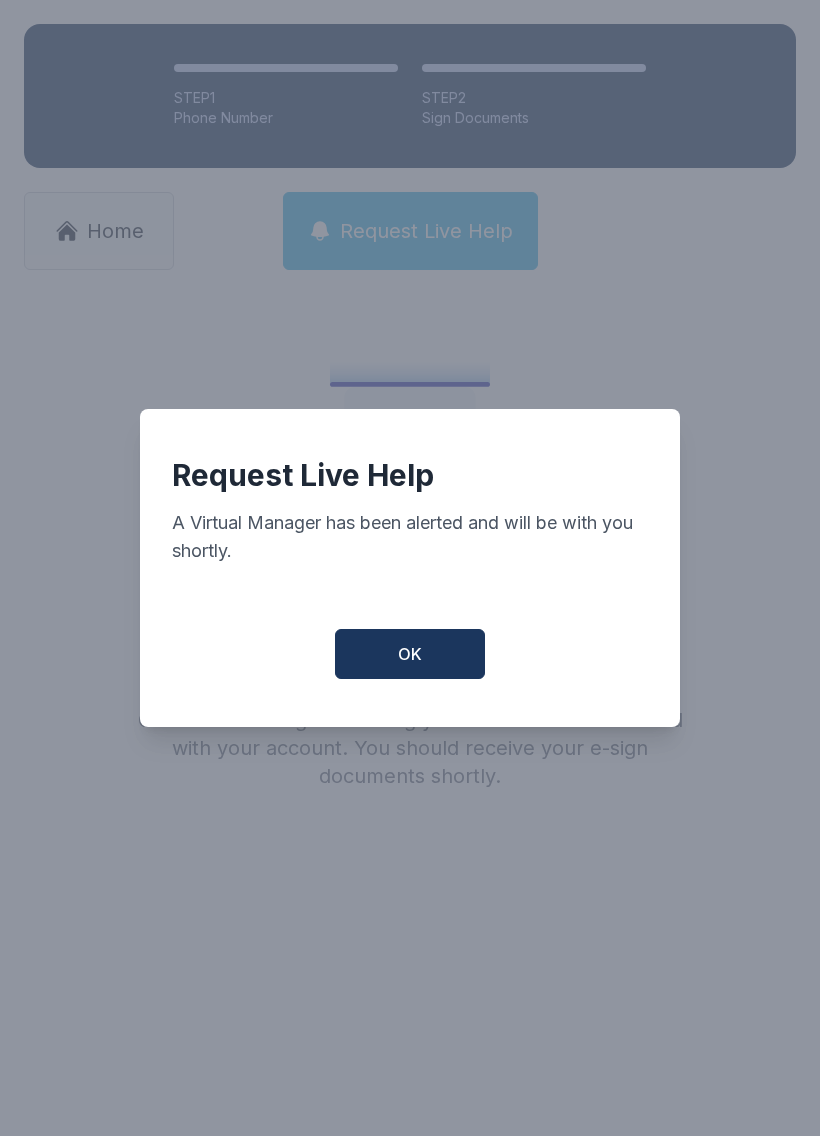 click on "OK" at bounding box center (410, 654) 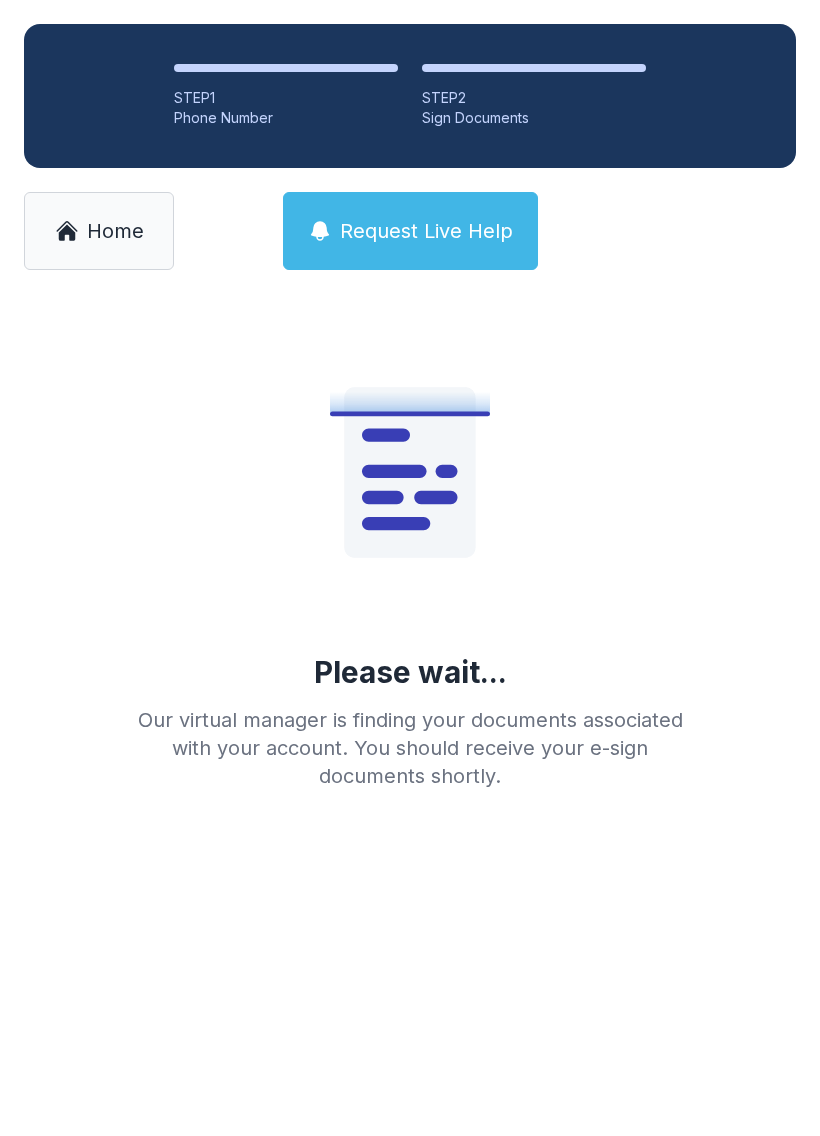click on "Home" at bounding box center (115, 231) 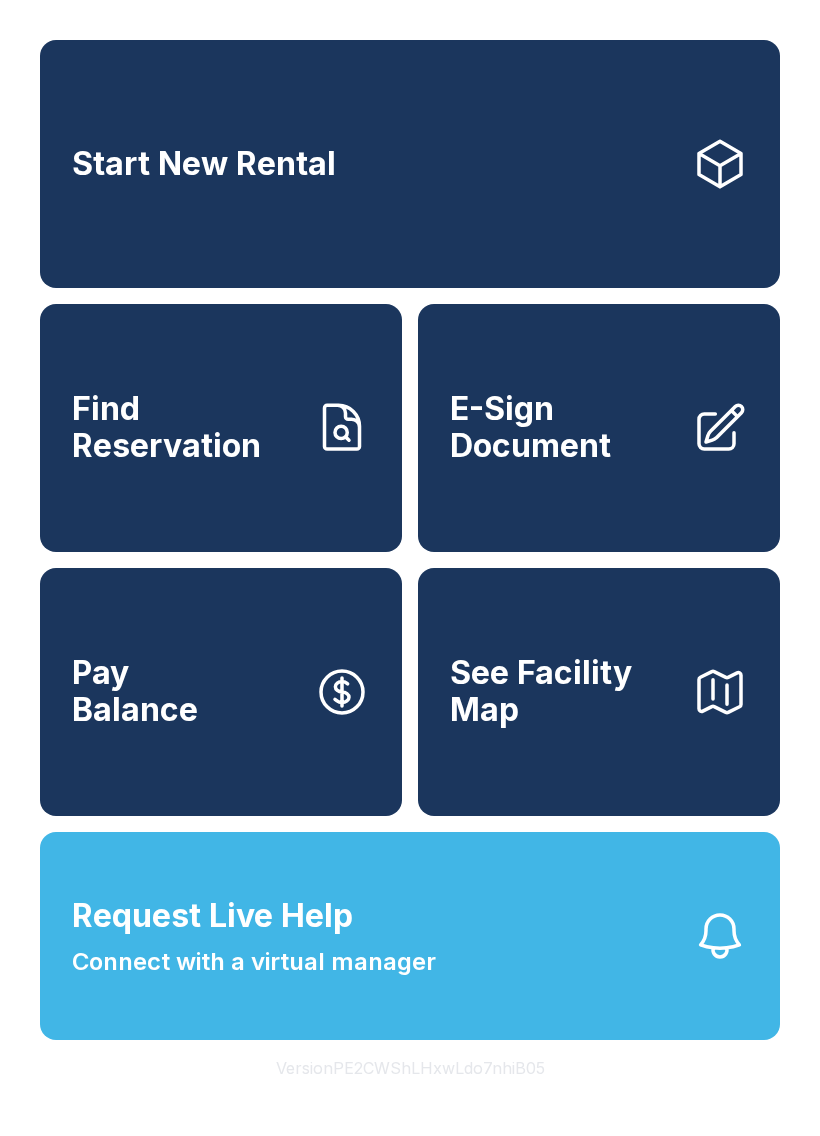 click on "E-Sign Document" at bounding box center [563, 427] 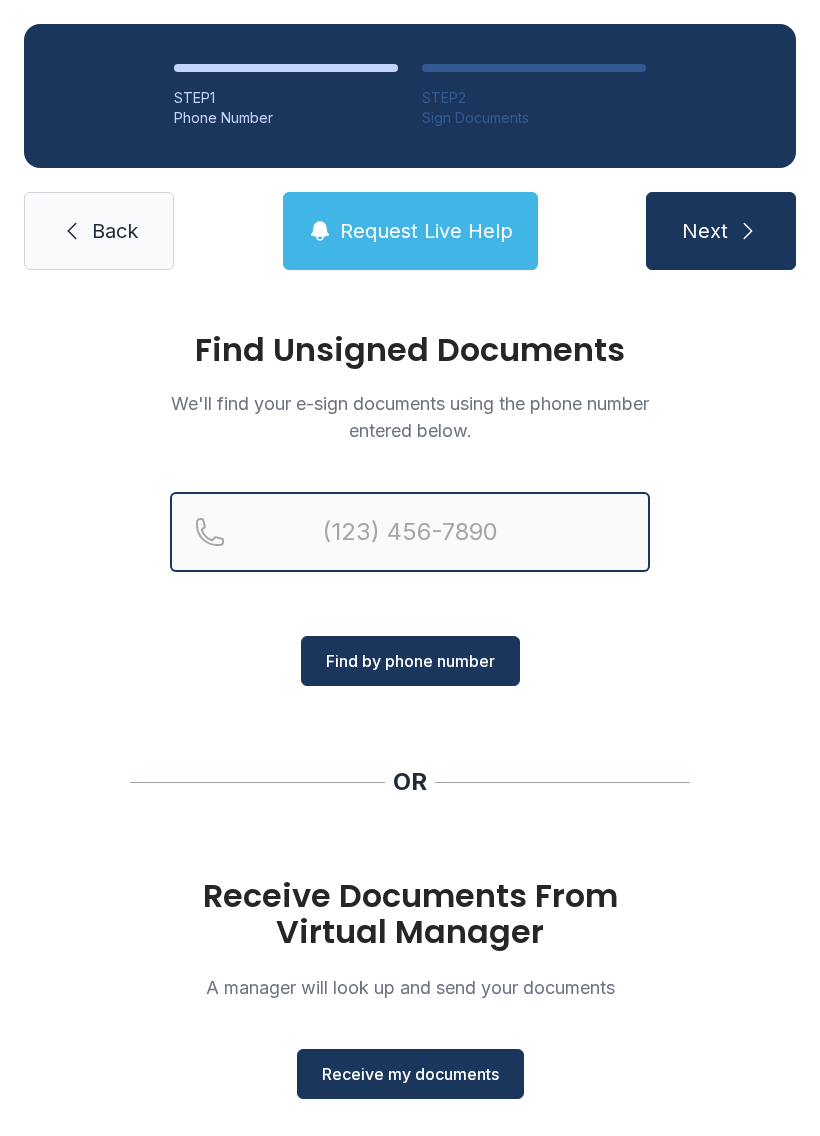 click at bounding box center (410, 532) 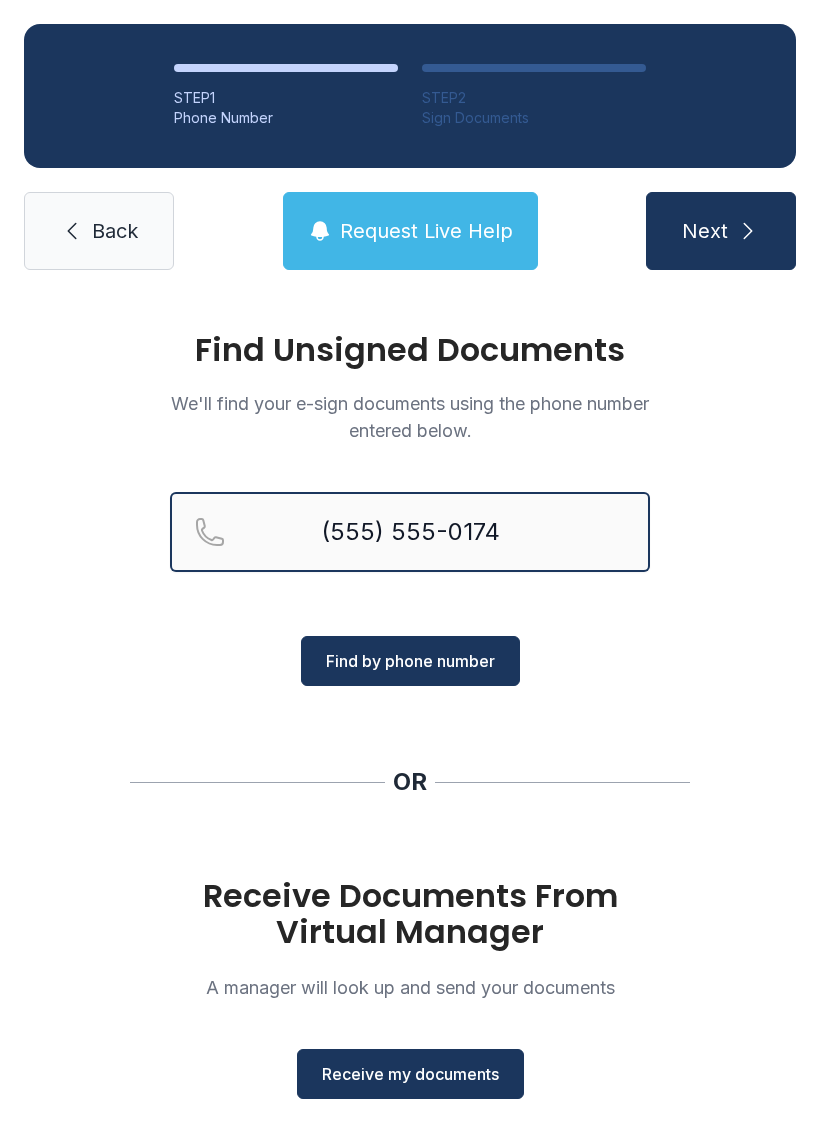 type on "(555) 555-0174" 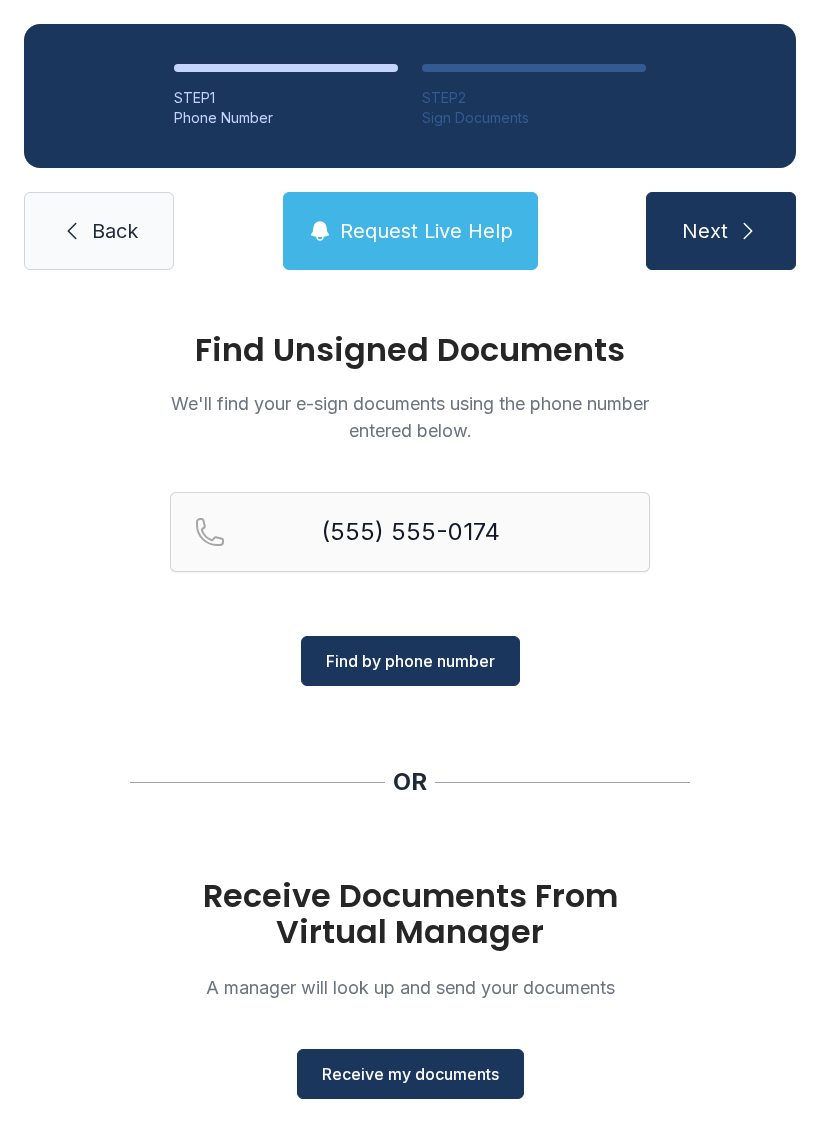 click on "Find by phone number" at bounding box center [410, 661] 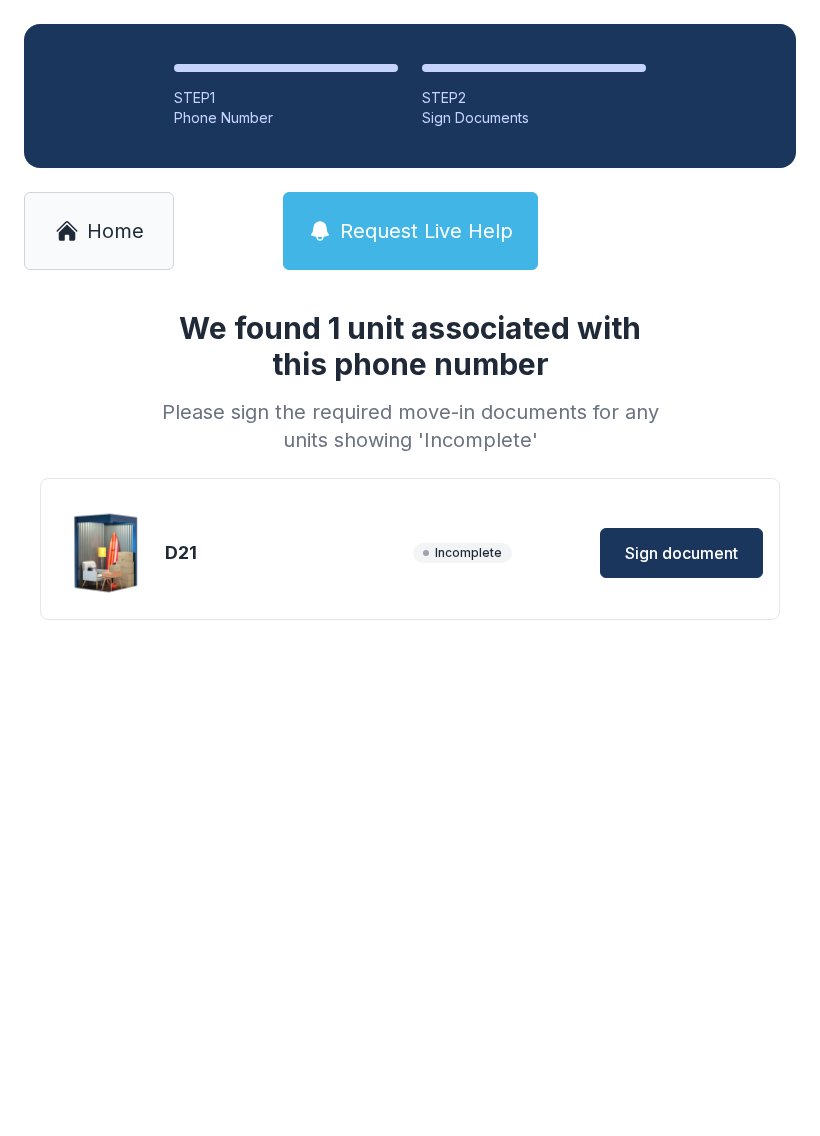 click on "Sign document" at bounding box center (681, 553) 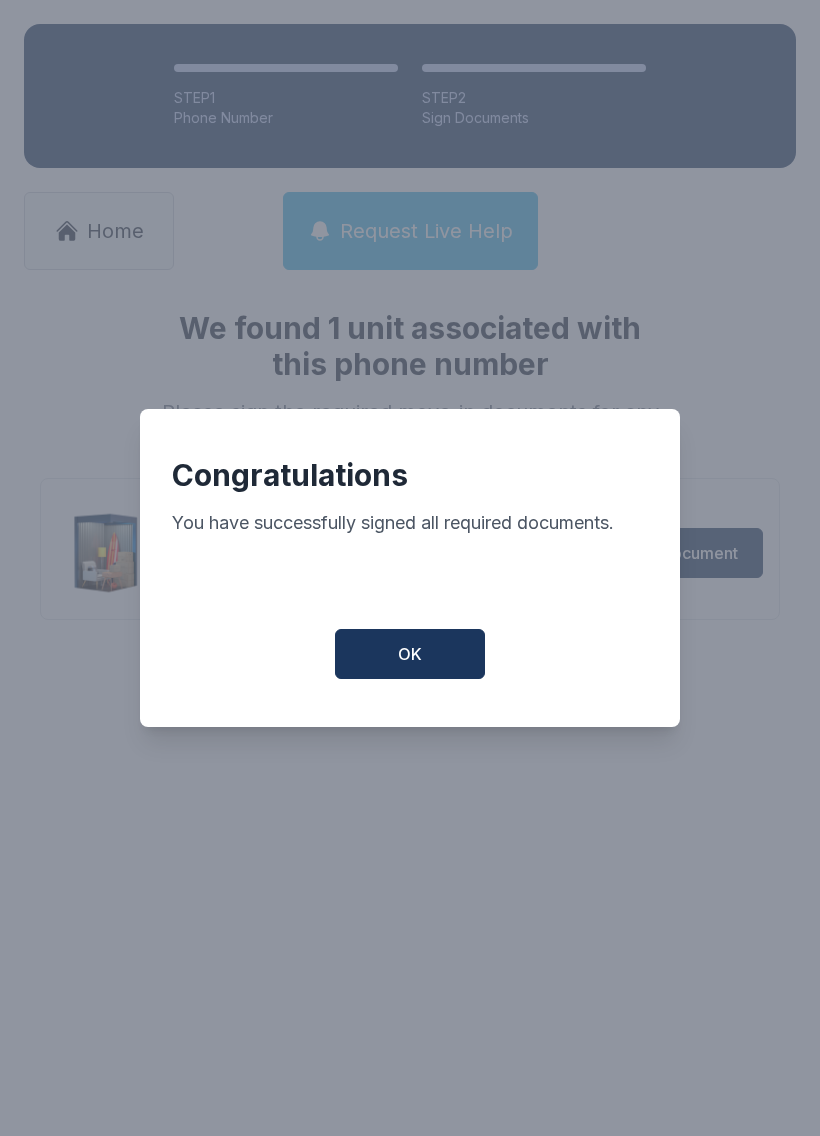 click on "OK" at bounding box center [410, 654] 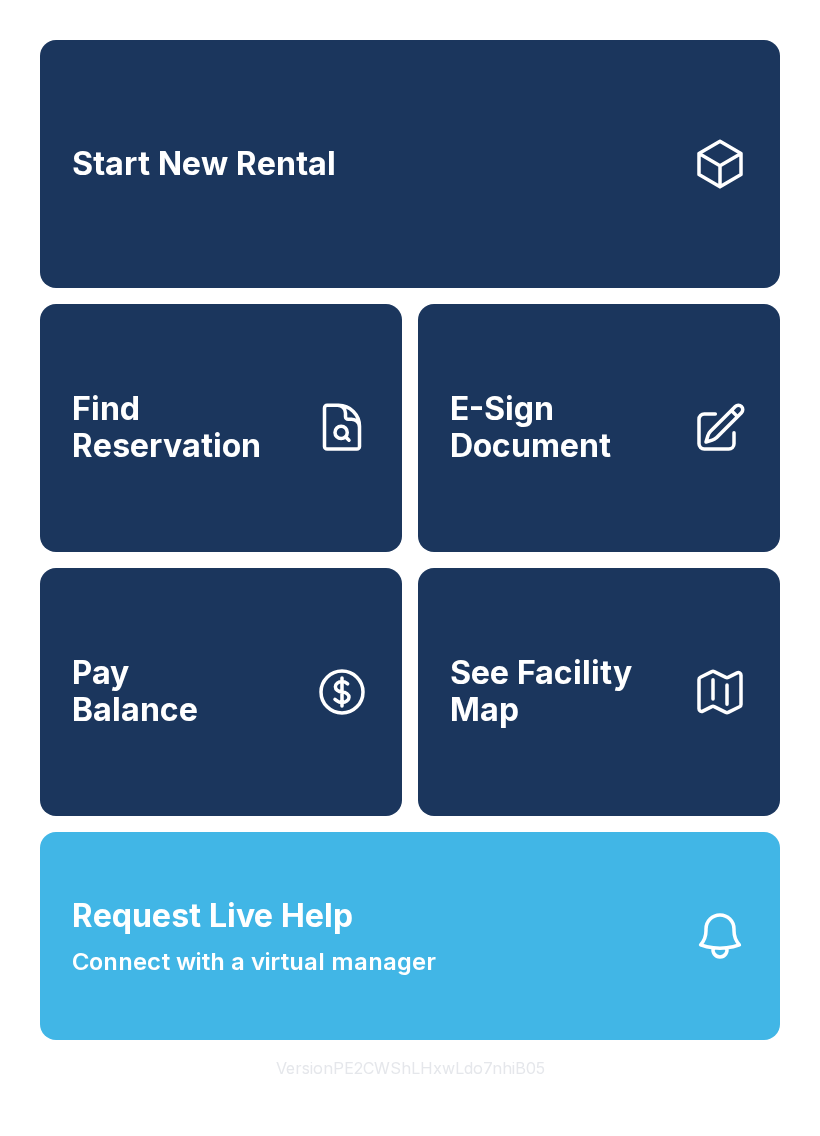 click on "E-Sign Document" at bounding box center [563, 427] 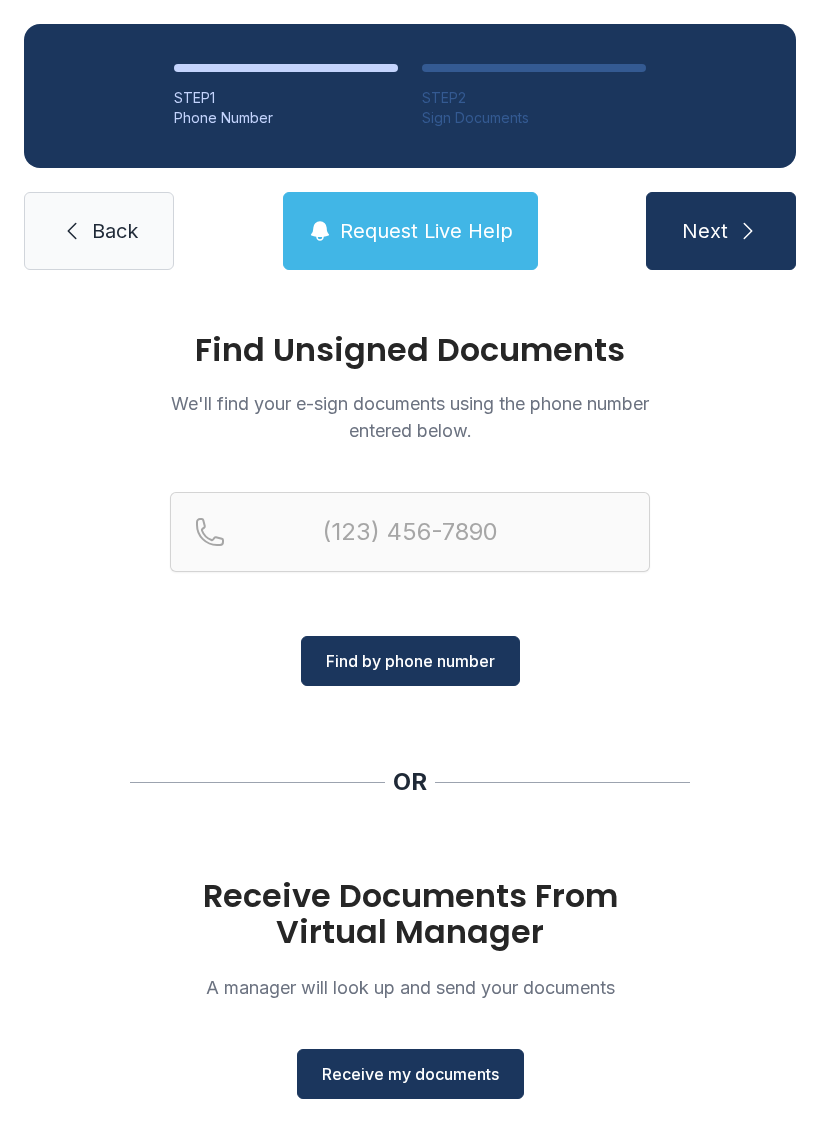click on "Back" at bounding box center [115, 231] 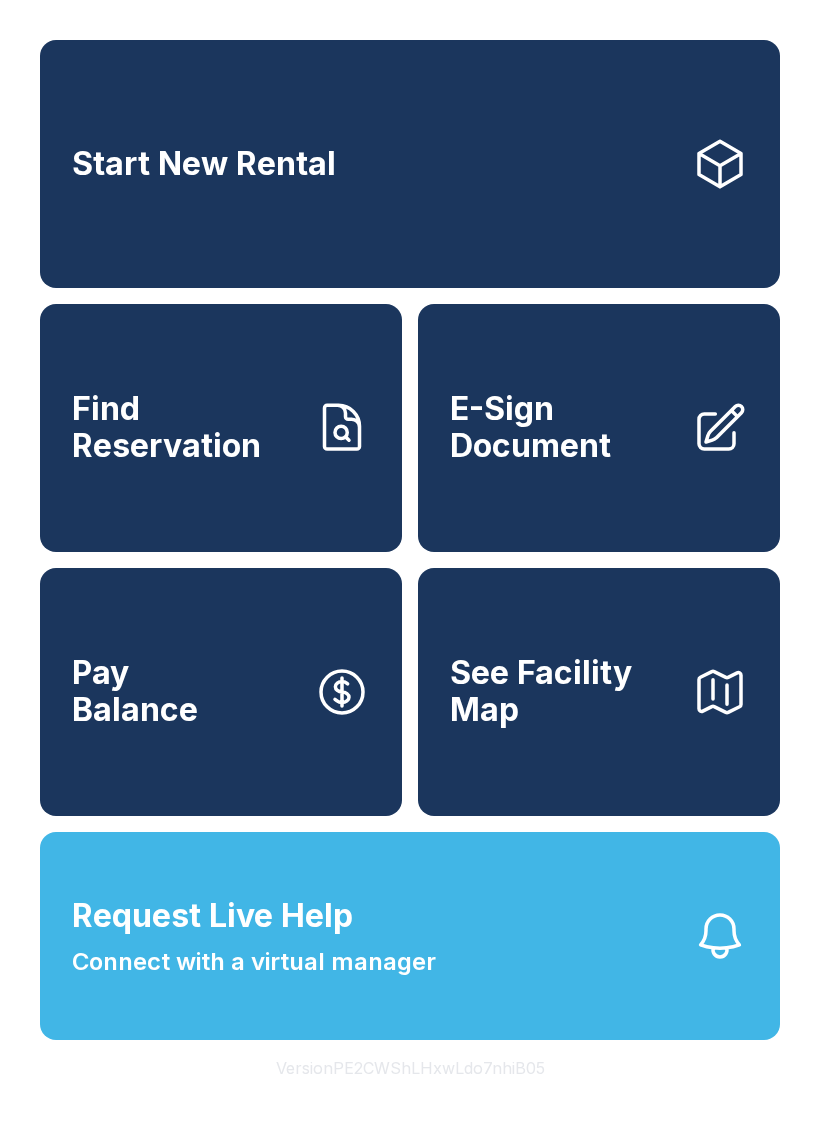 click on "E-Sign Document" at bounding box center [563, 427] 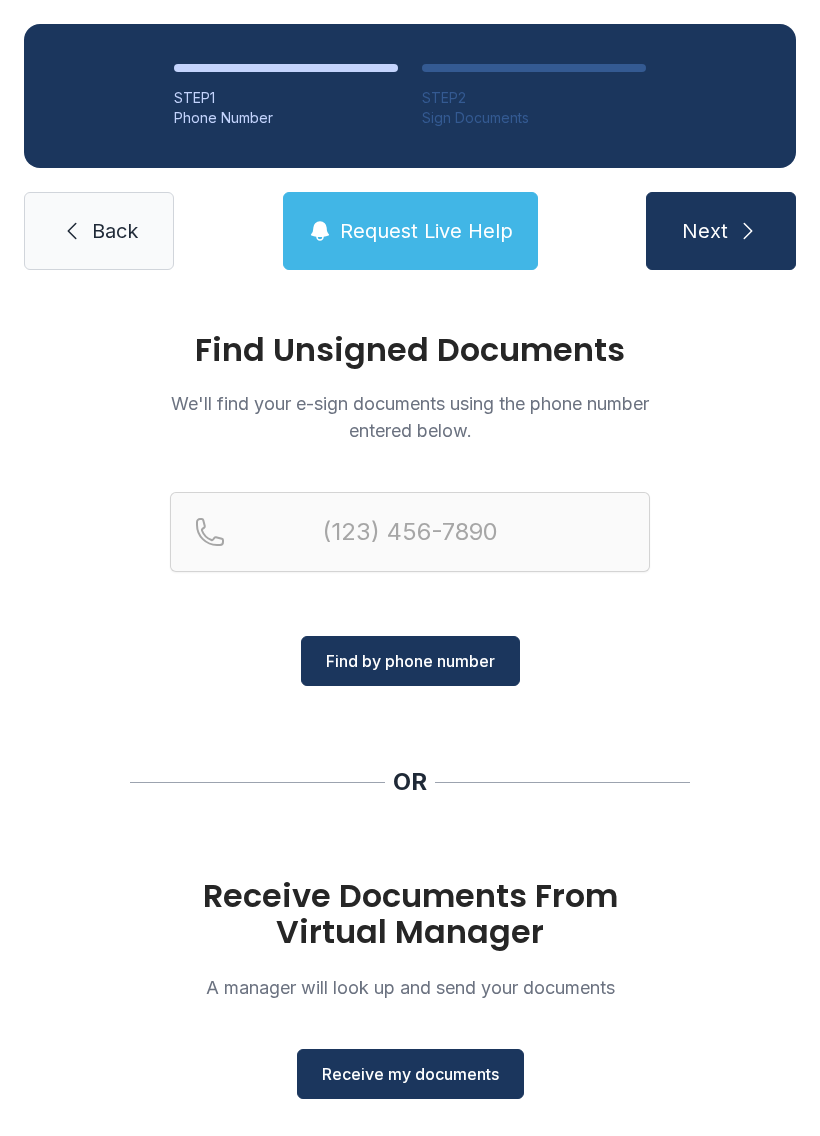 click on "Receive my documents" at bounding box center [410, 1074] 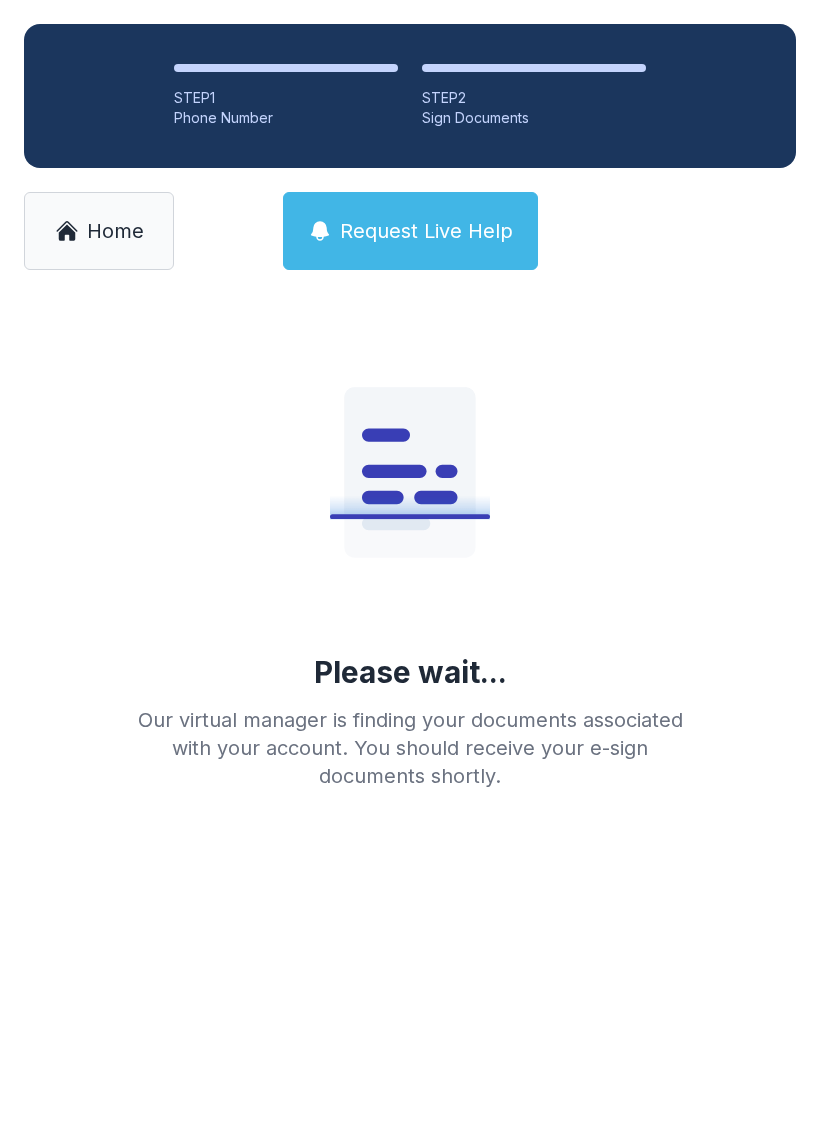 click on "Home" at bounding box center [115, 231] 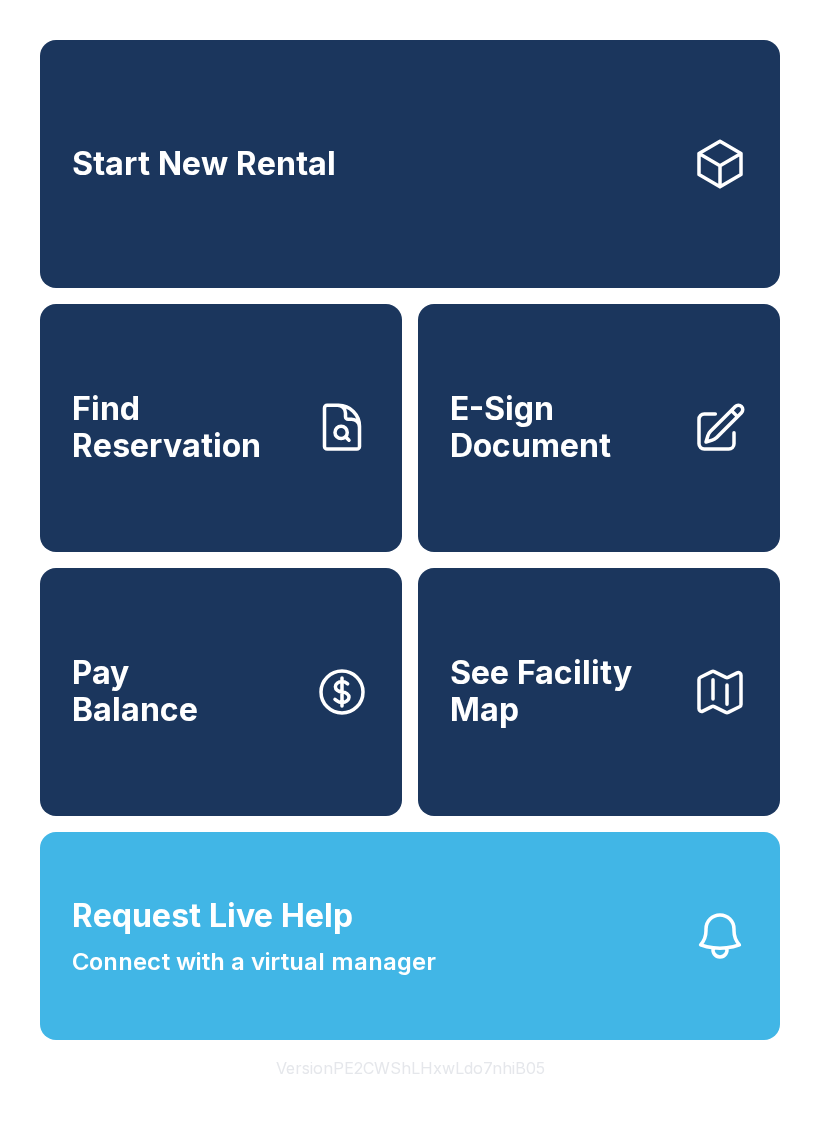 click on "E-Sign Document" at bounding box center (599, 428) 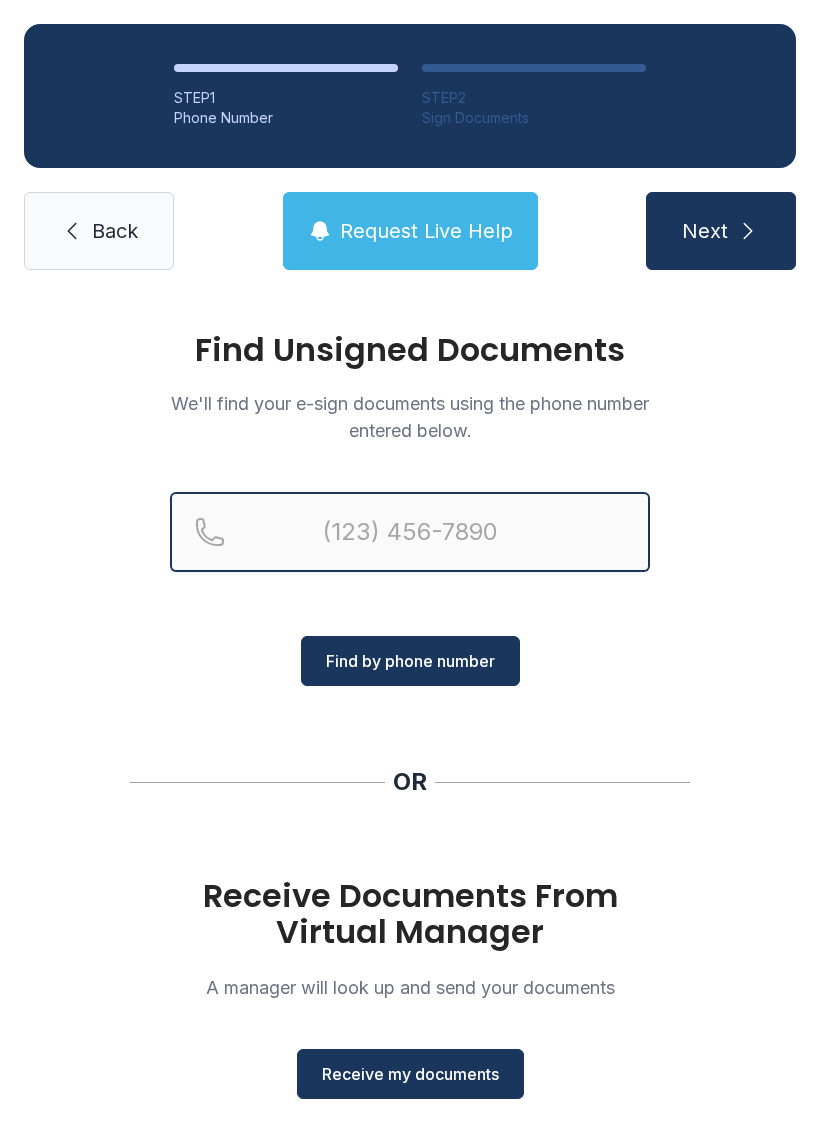 click at bounding box center (410, 532) 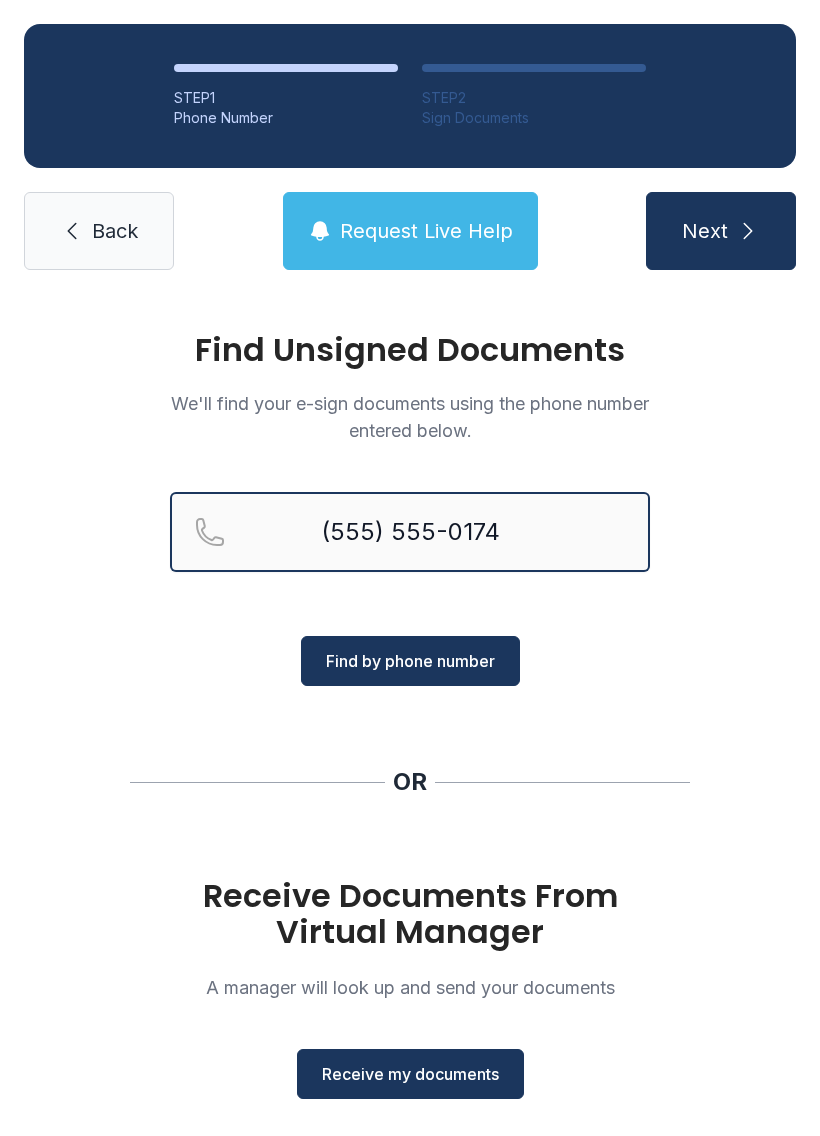 type on "(555) 555-0174" 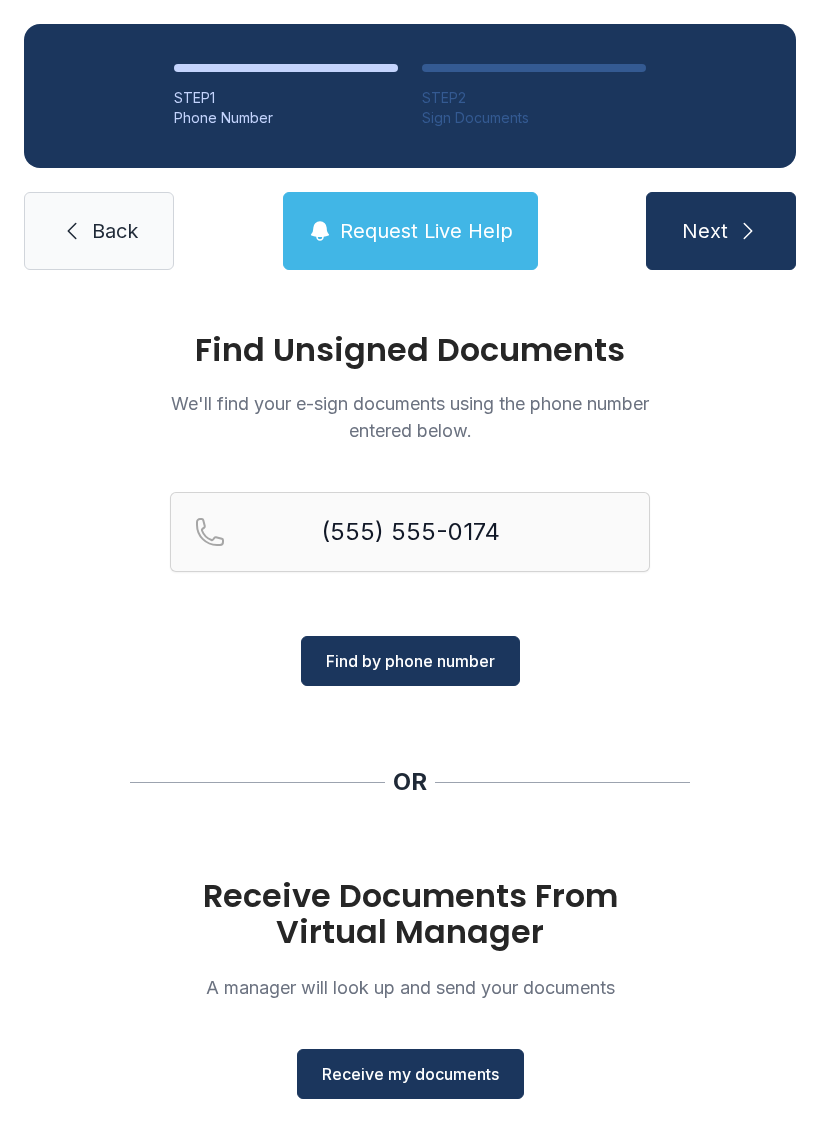click on "(555) 555-0174" at bounding box center (410, 564) 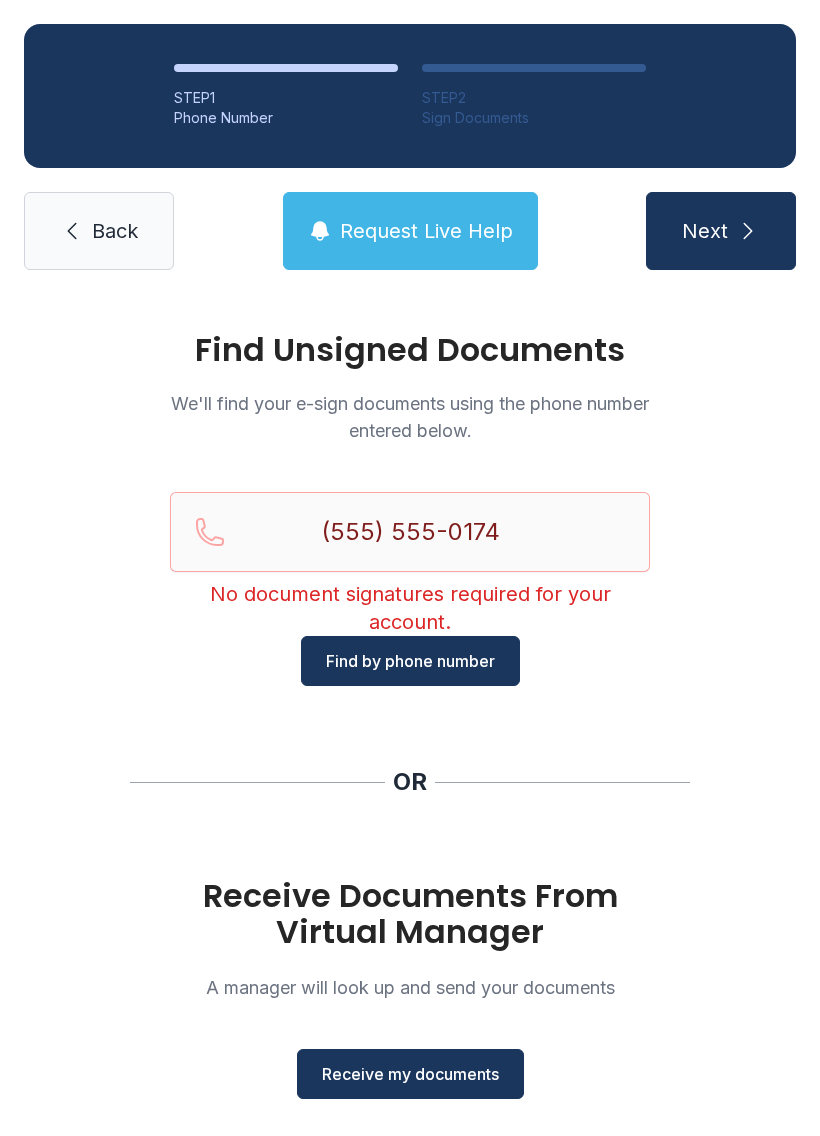 click on "Back" at bounding box center (99, 231) 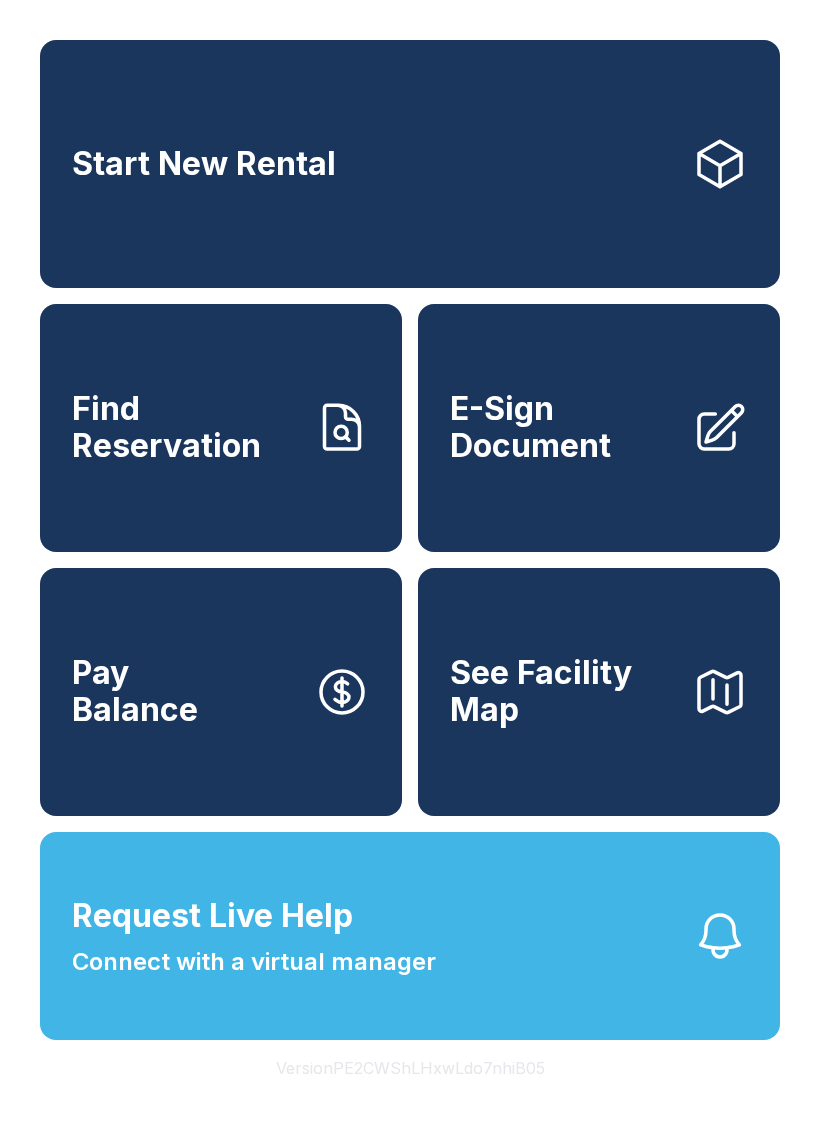 click on "E-Sign Document" at bounding box center [599, 428] 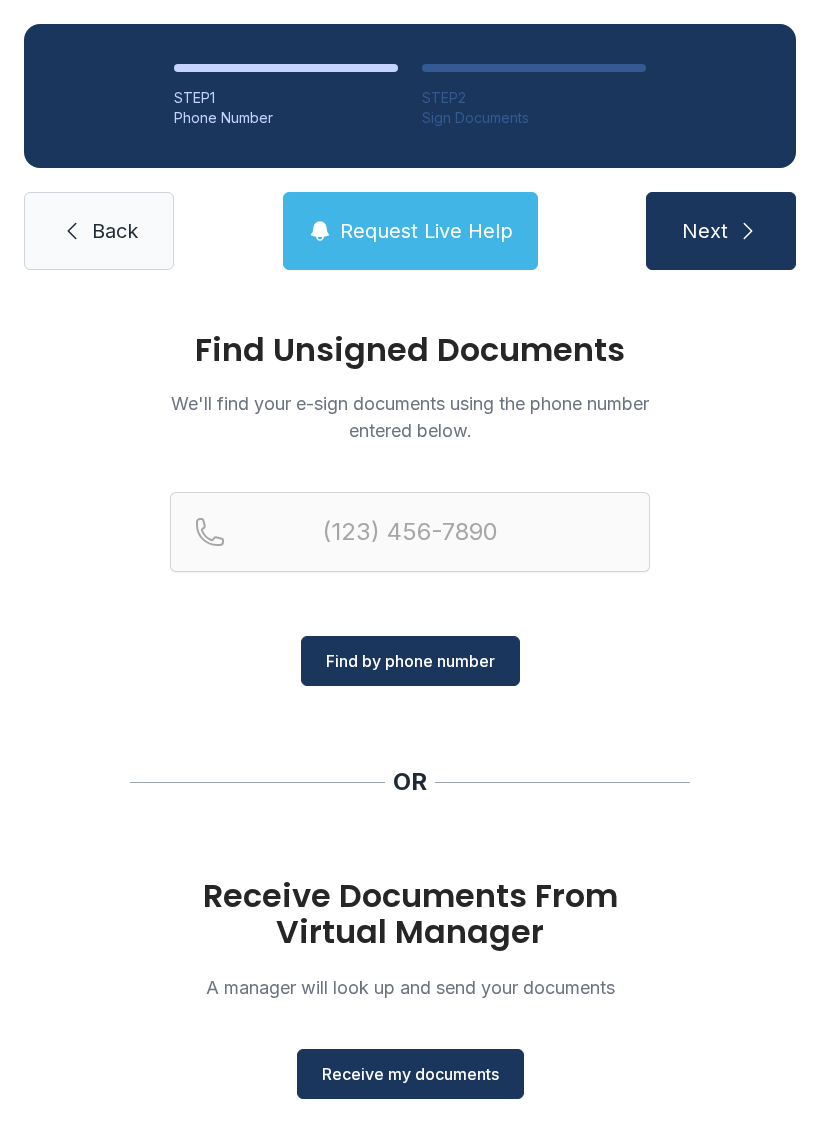 click on "Receive Documents From Virtual Manager" at bounding box center (410, 914) 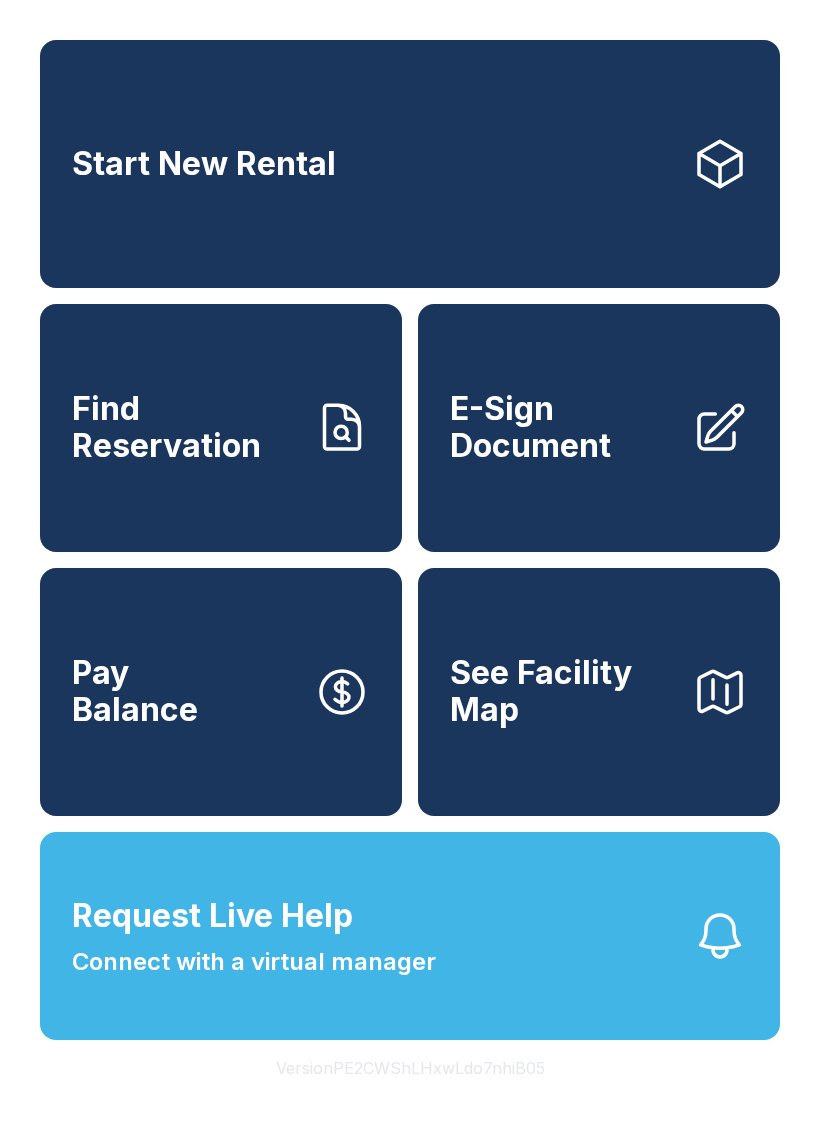click on "See Facility Map" at bounding box center [563, 691] 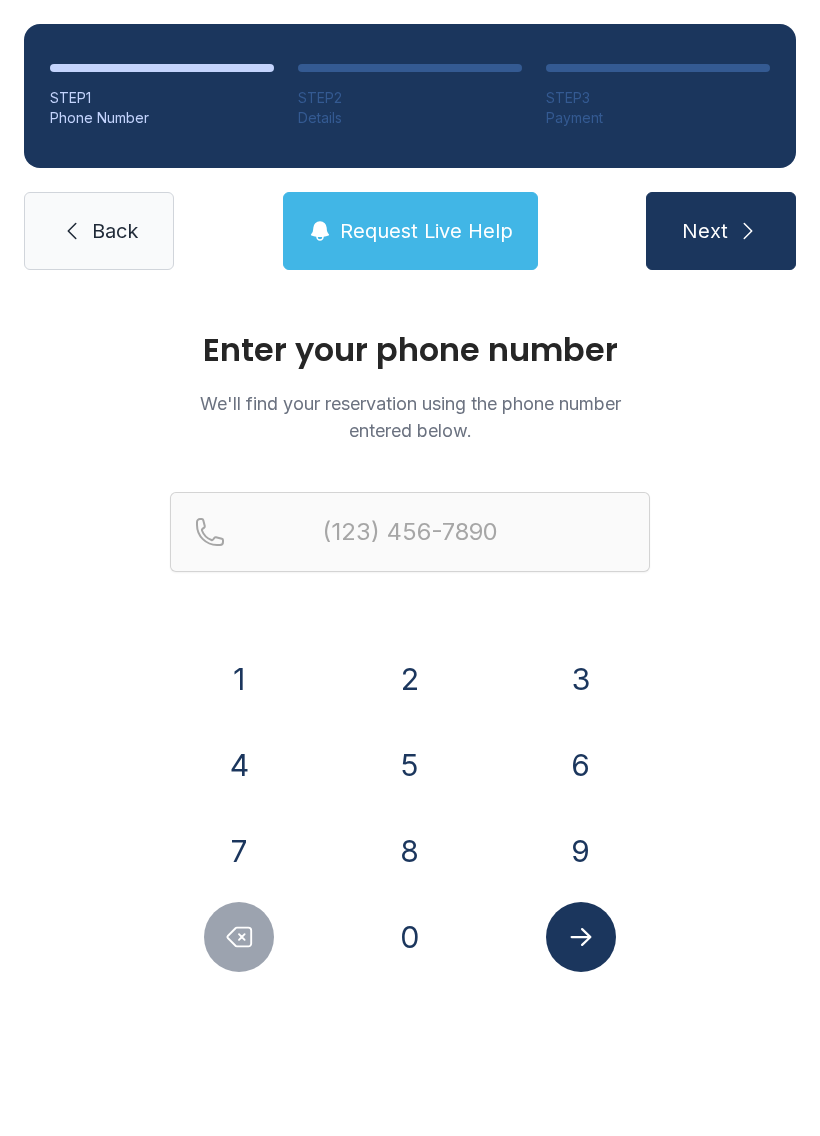 click on "9" at bounding box center (581, 851) 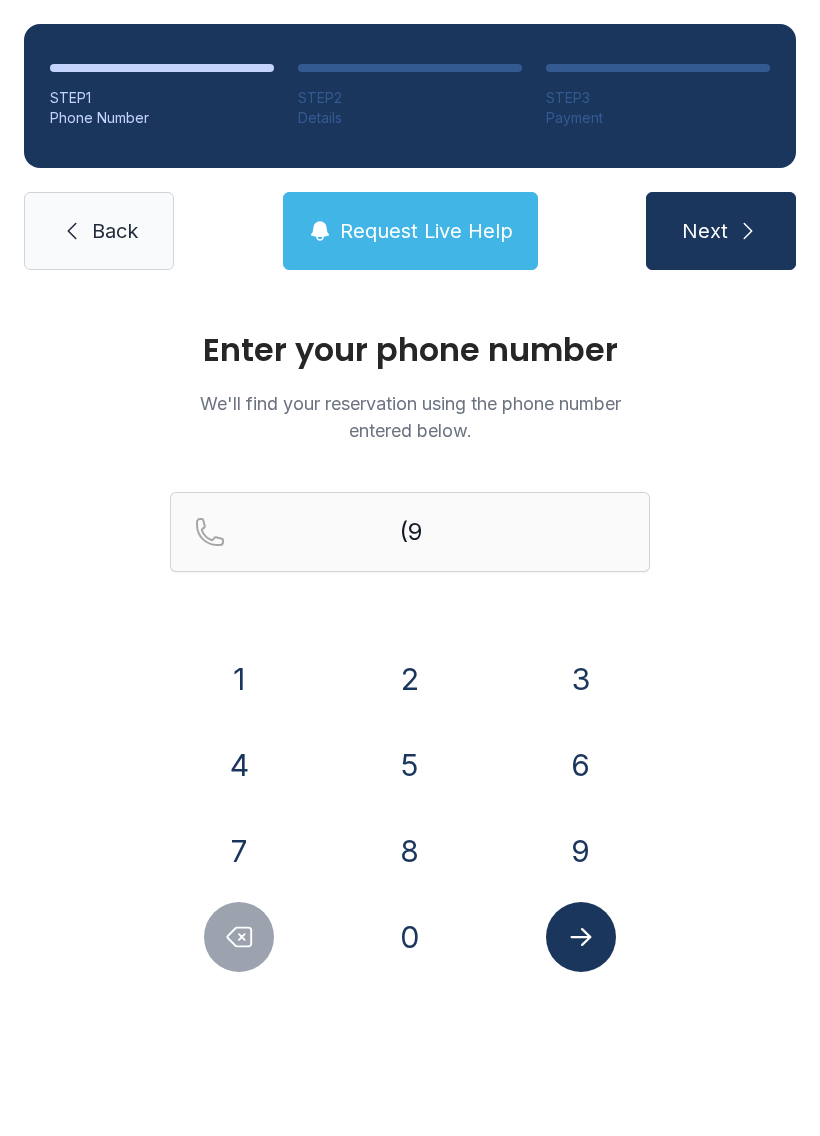 click on "4" at bounding box center [239, 765] 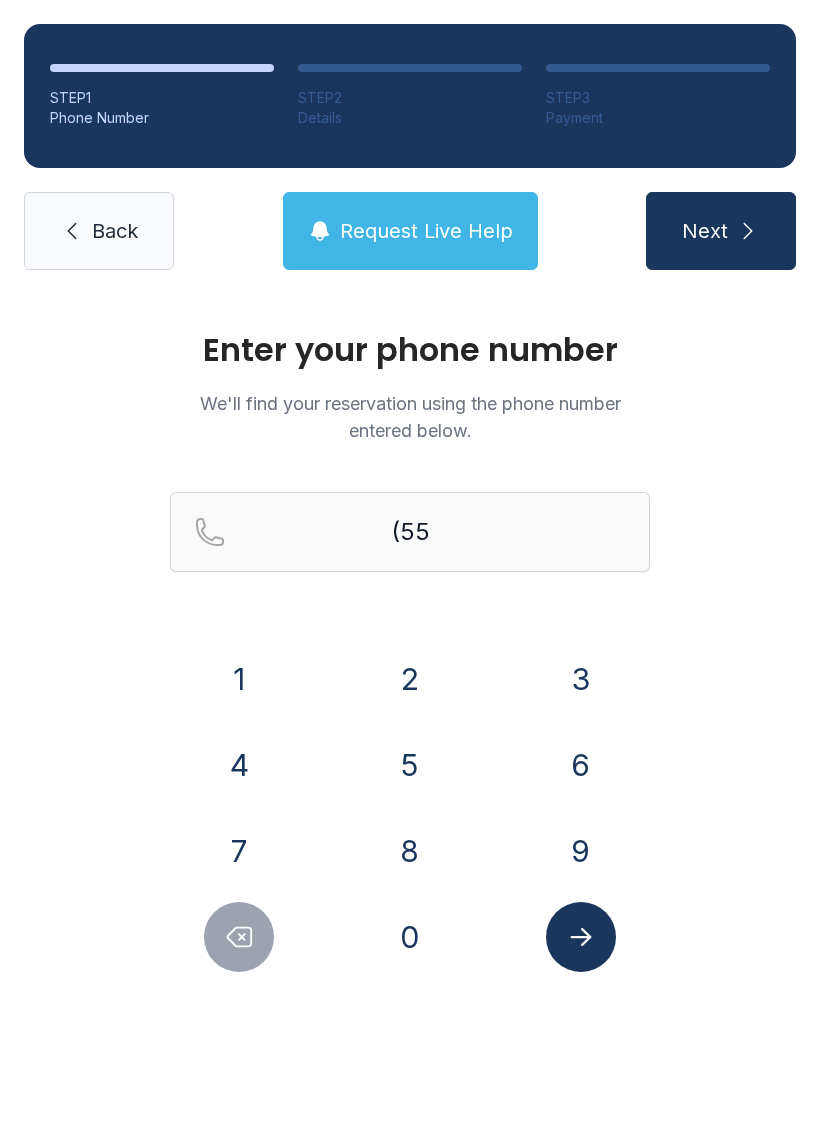 click on "1" at bounding box center (239, 679) 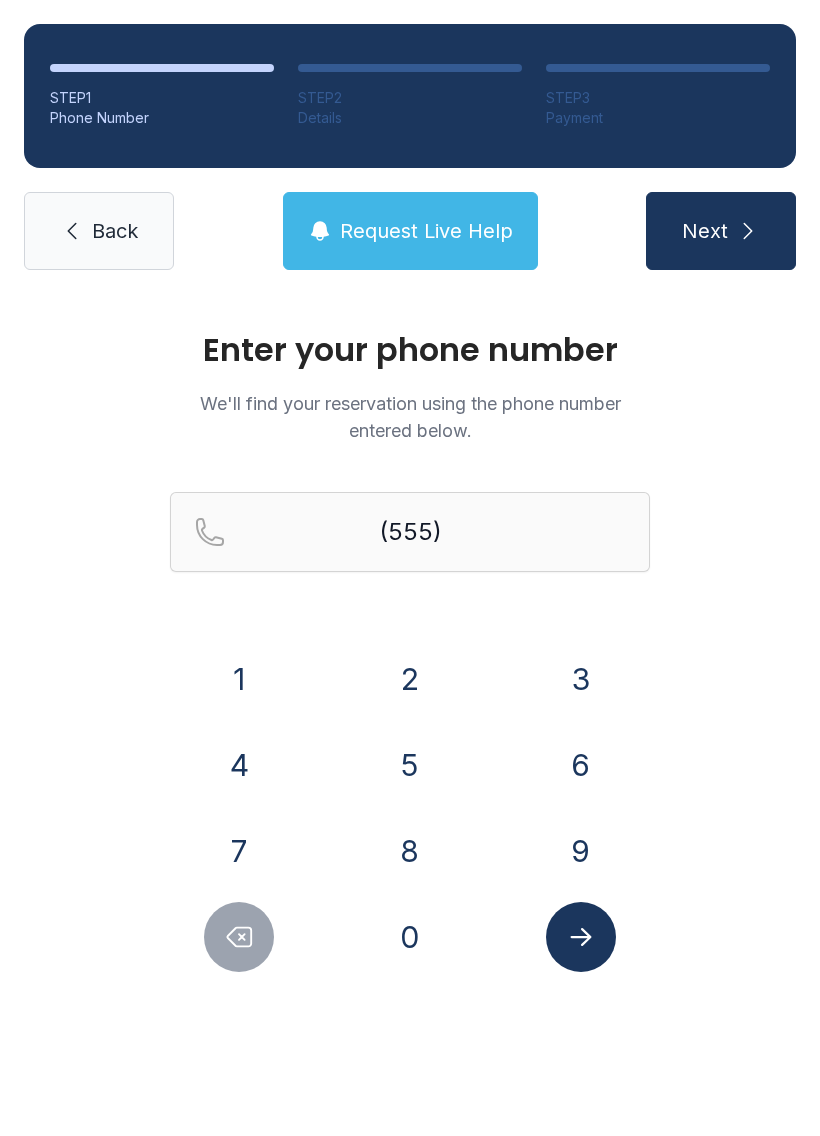 click on "9" at bounding box center [581, 851] 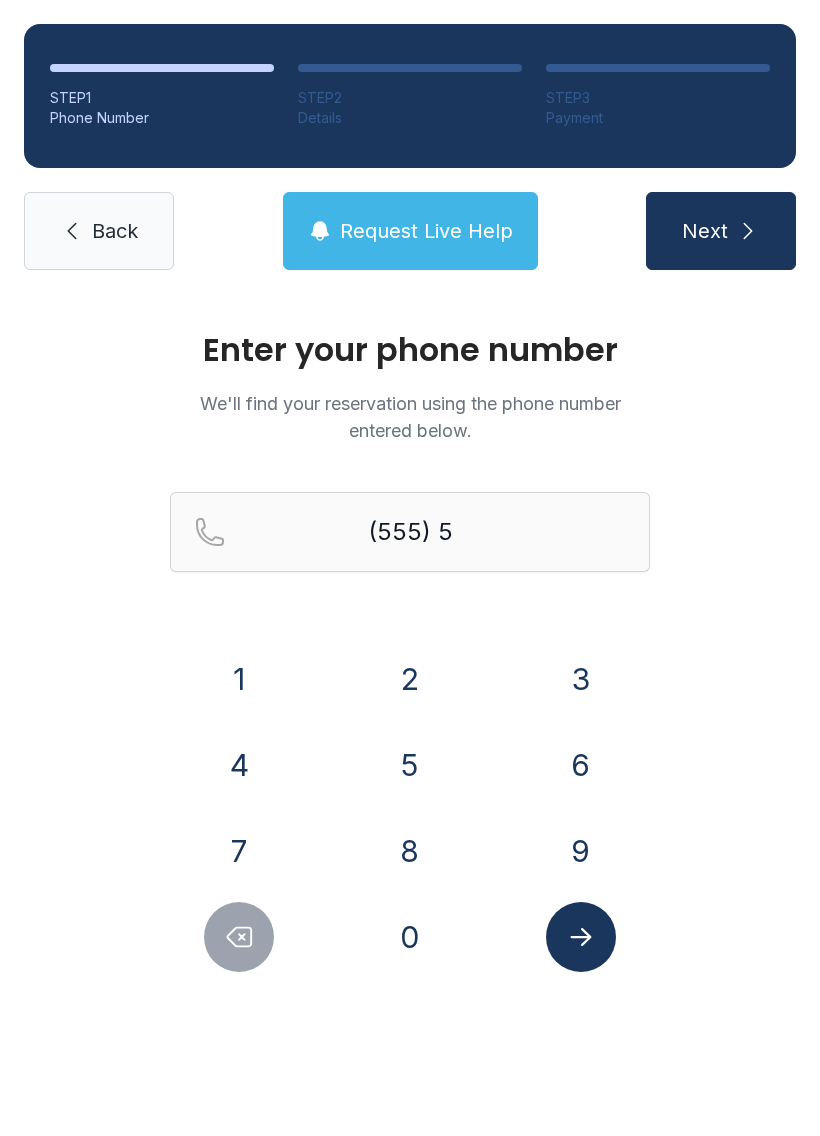 click on "9" at bounding box center (581, 851) 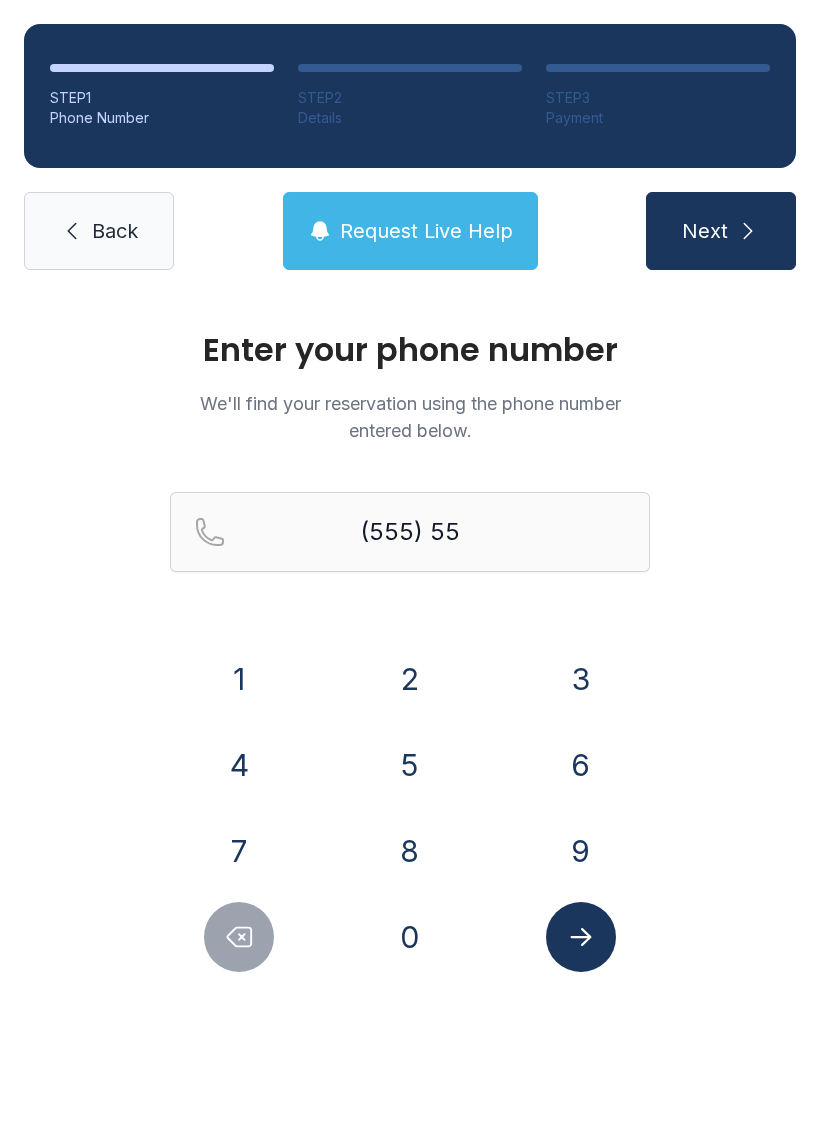 click on "3" at bounding box center [581, 679] 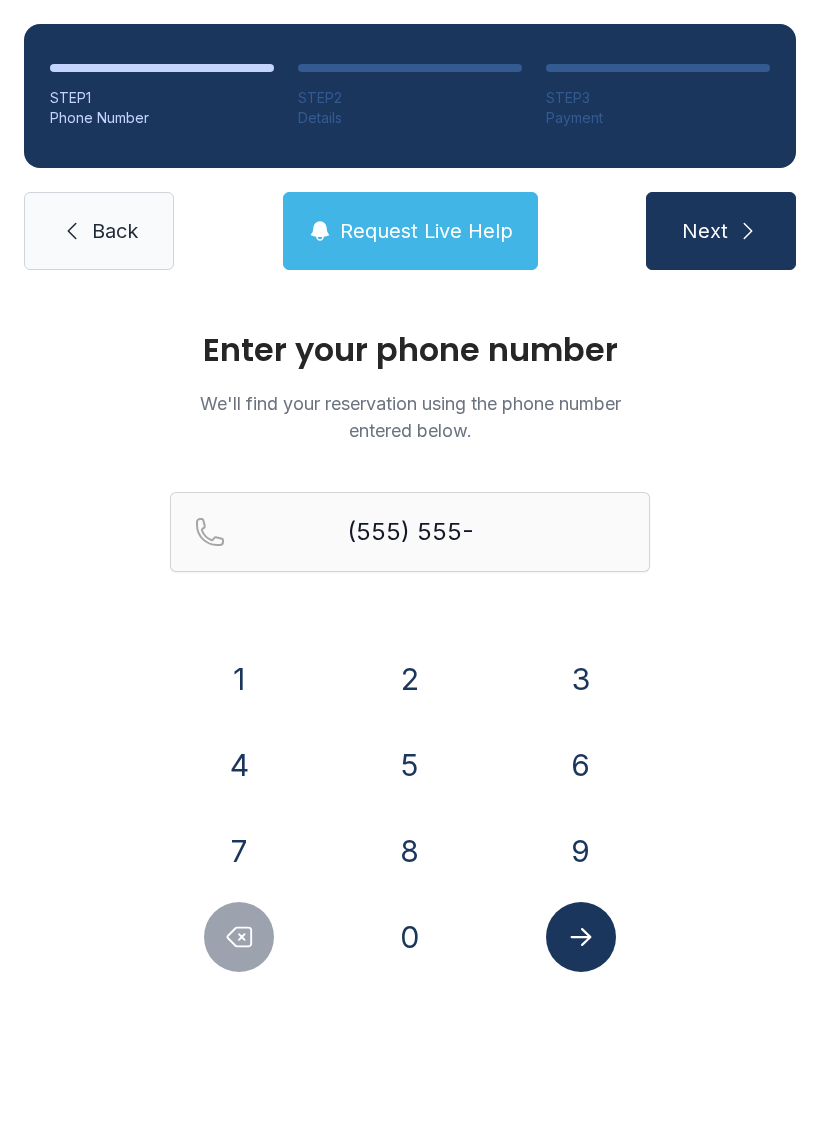 click on "0" at bounding box center [410, 937] 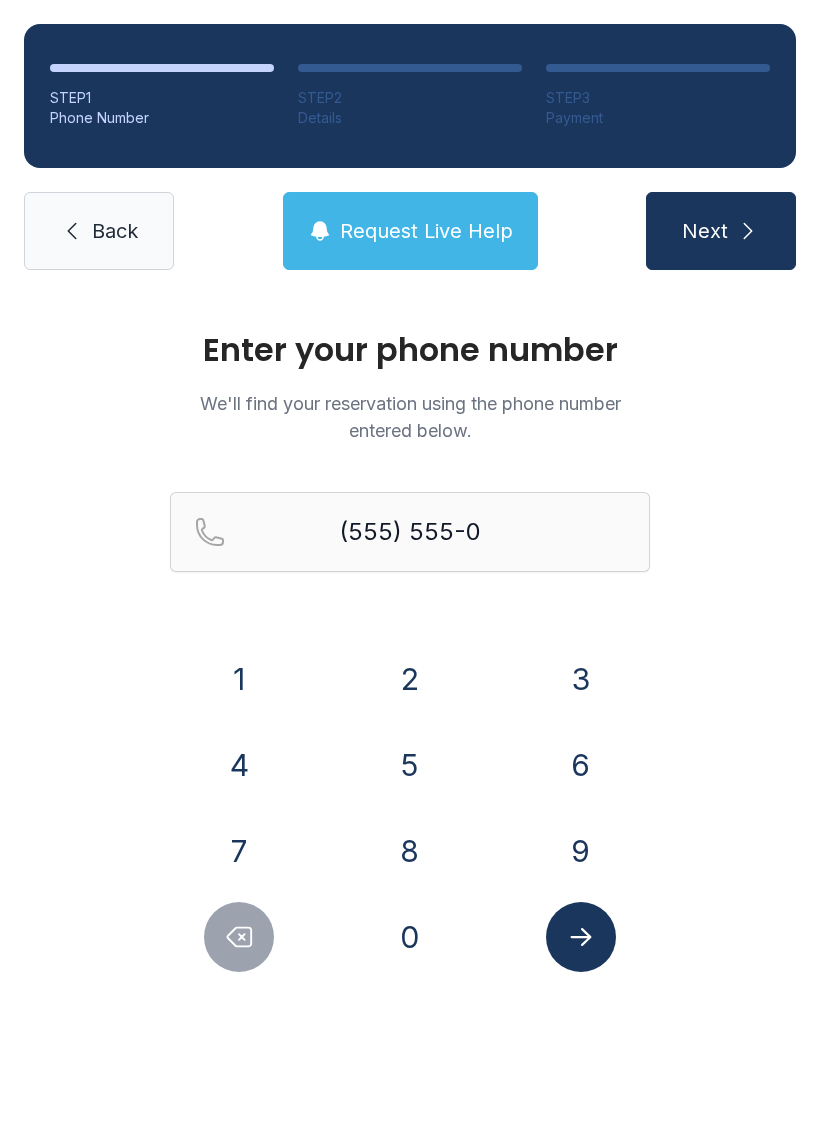 click on "1" at bounding box center [239, 679] 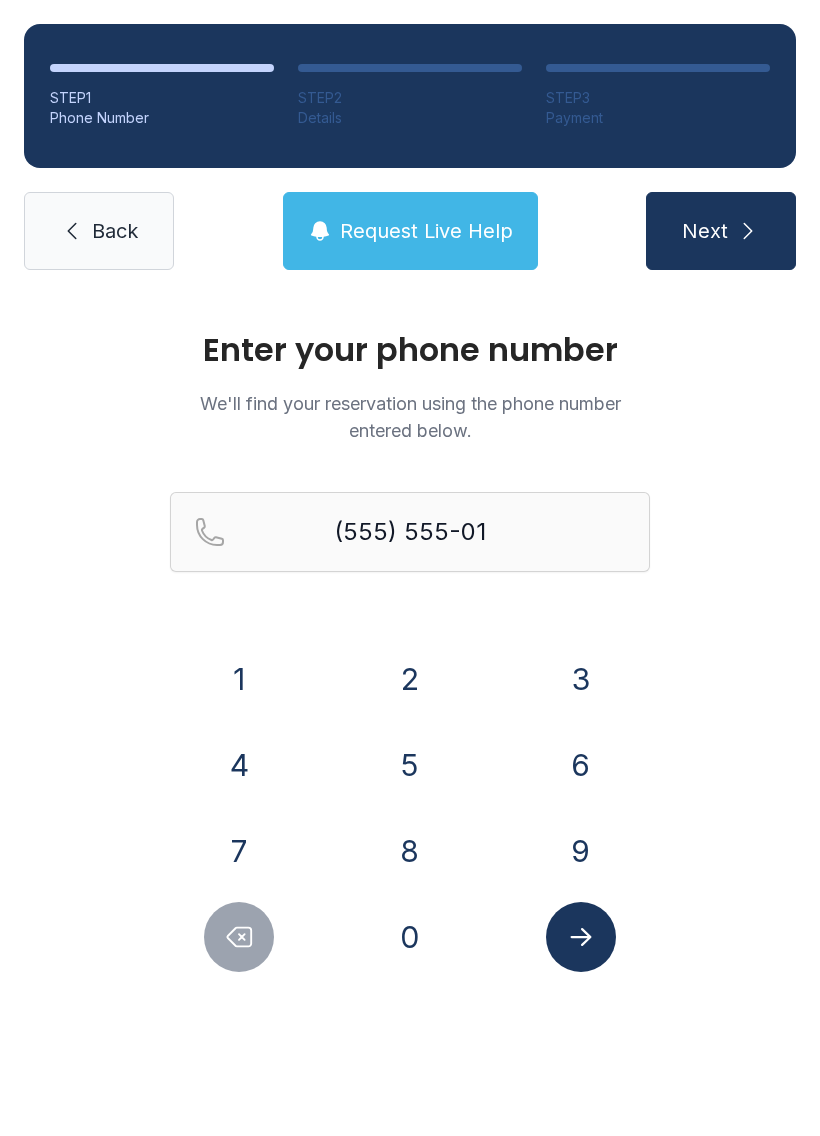 click on "7" at bounding box center (239, 851) 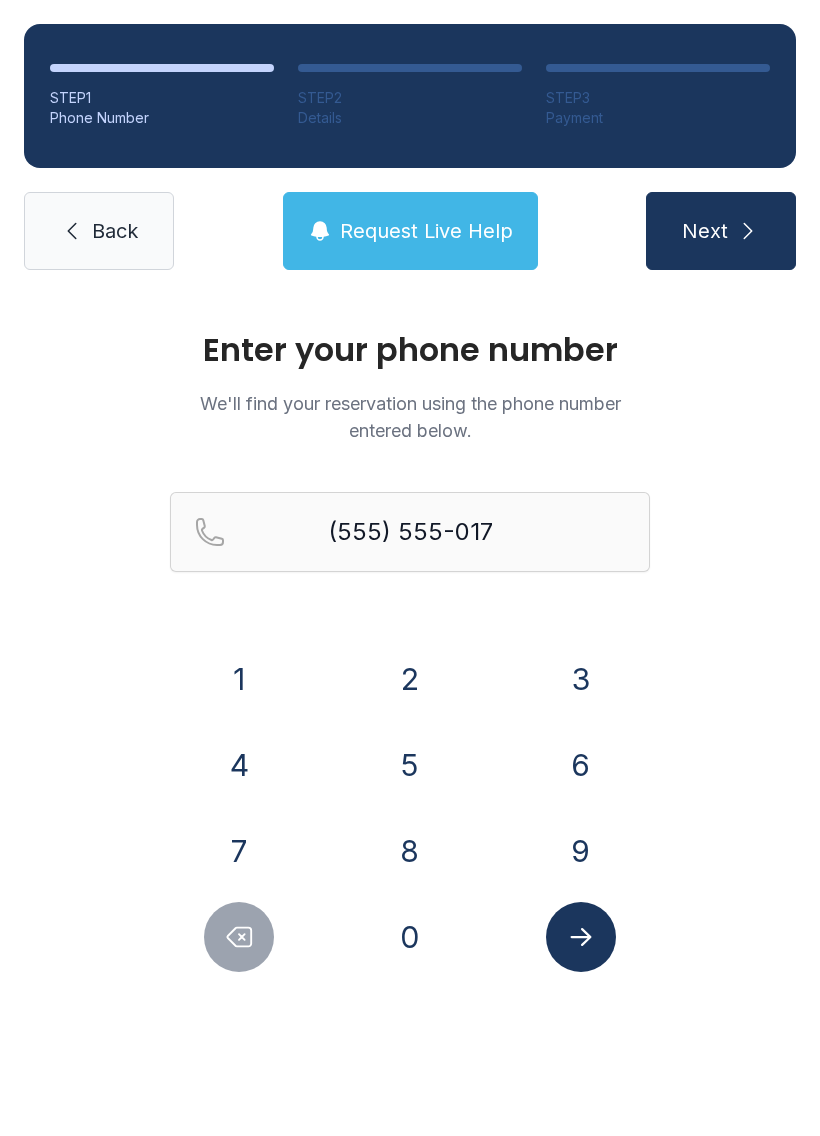 click on "4" at bounding box center [239, 765] 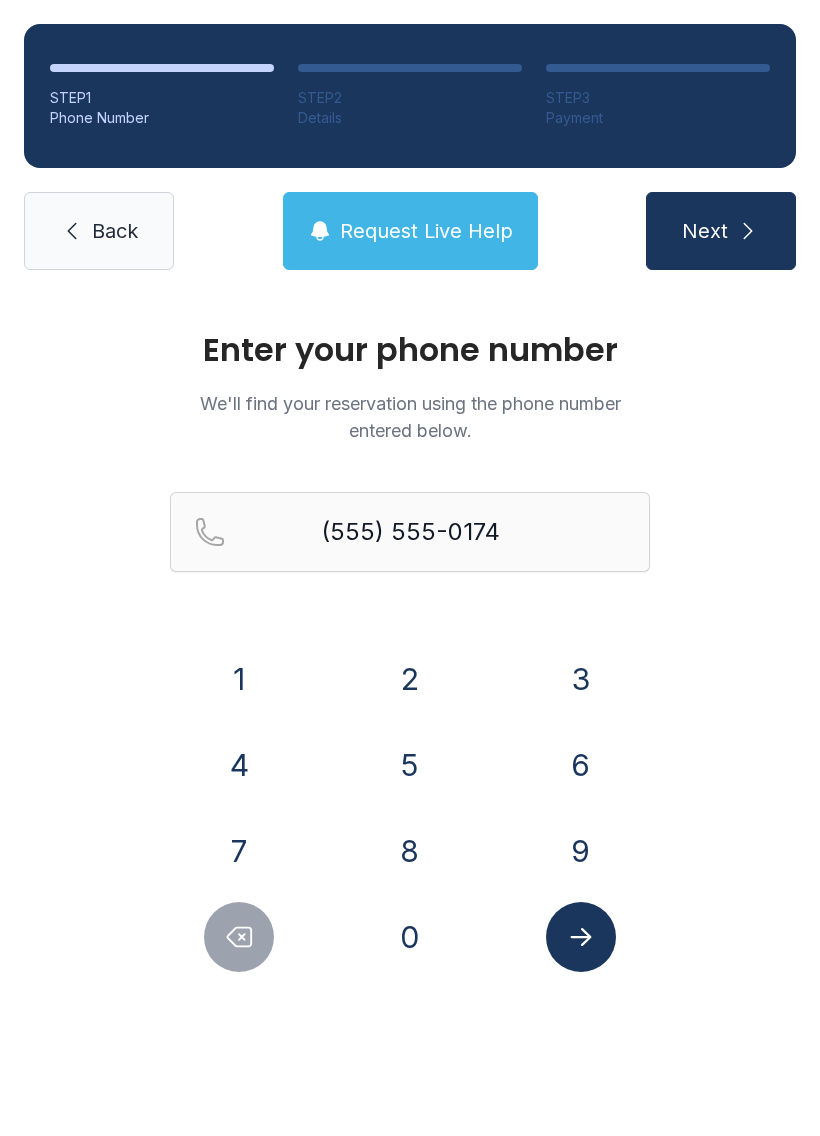 click at bounding box center [581, 937] 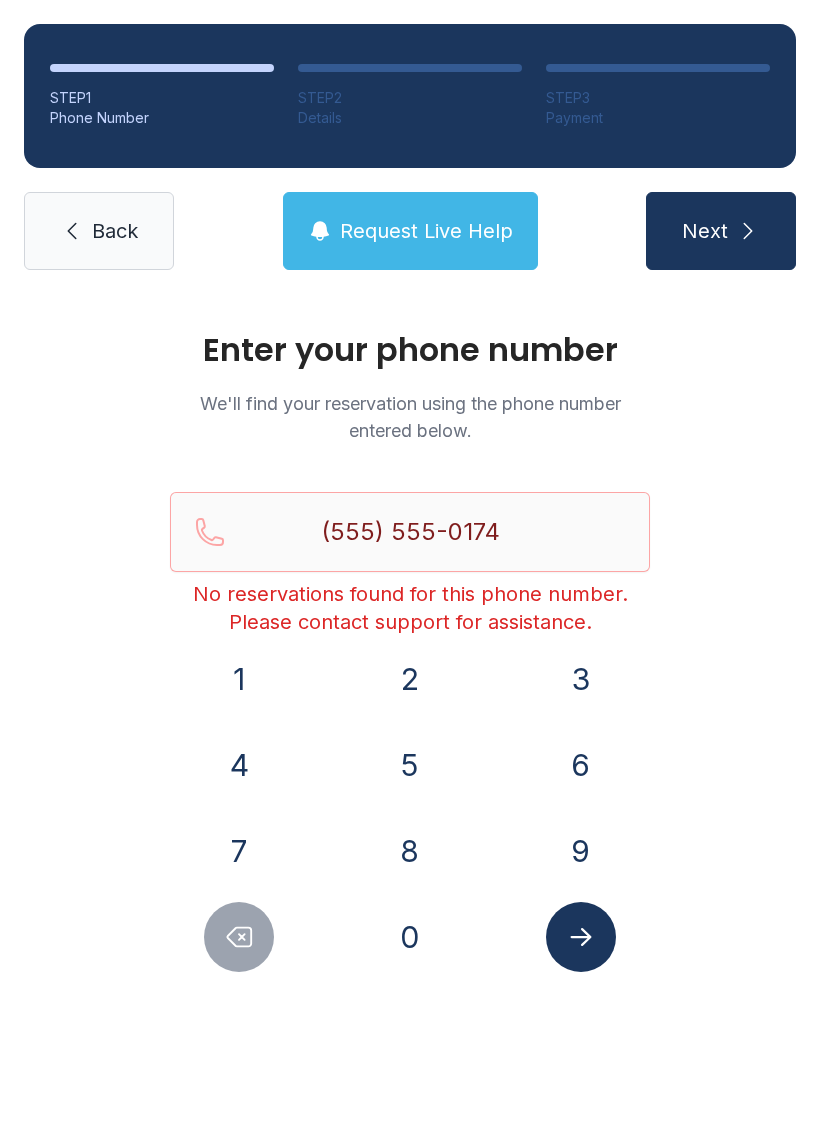 click on "Request Live Help" at bounding box center [426, 231] 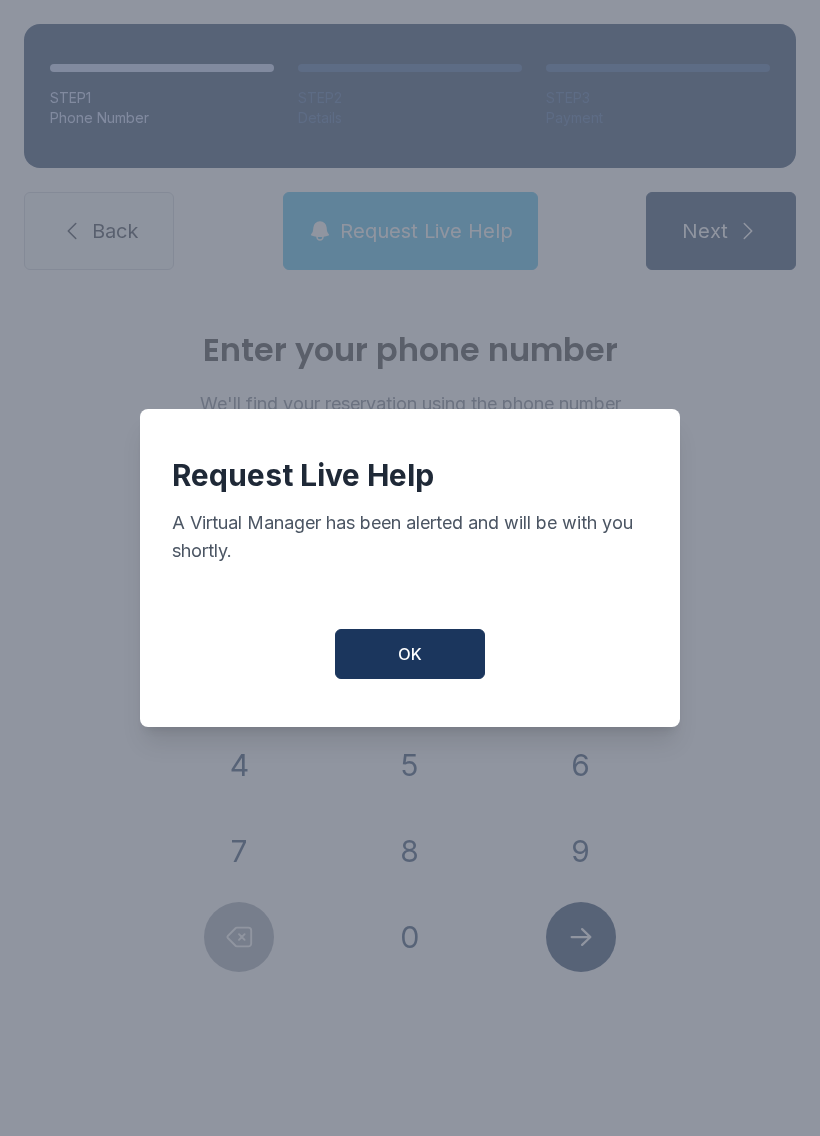 click on "OK" at bounding box center [410, 654] 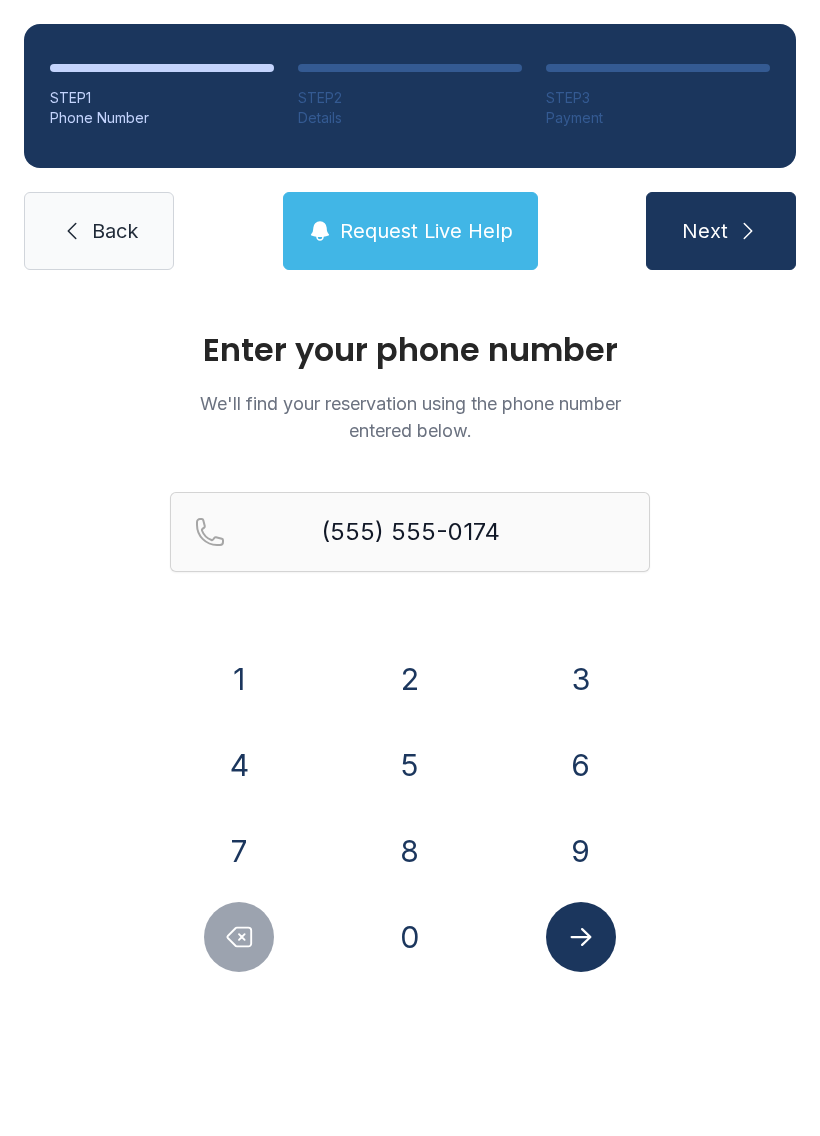 click on "Next" at bounding box center [721, 231] 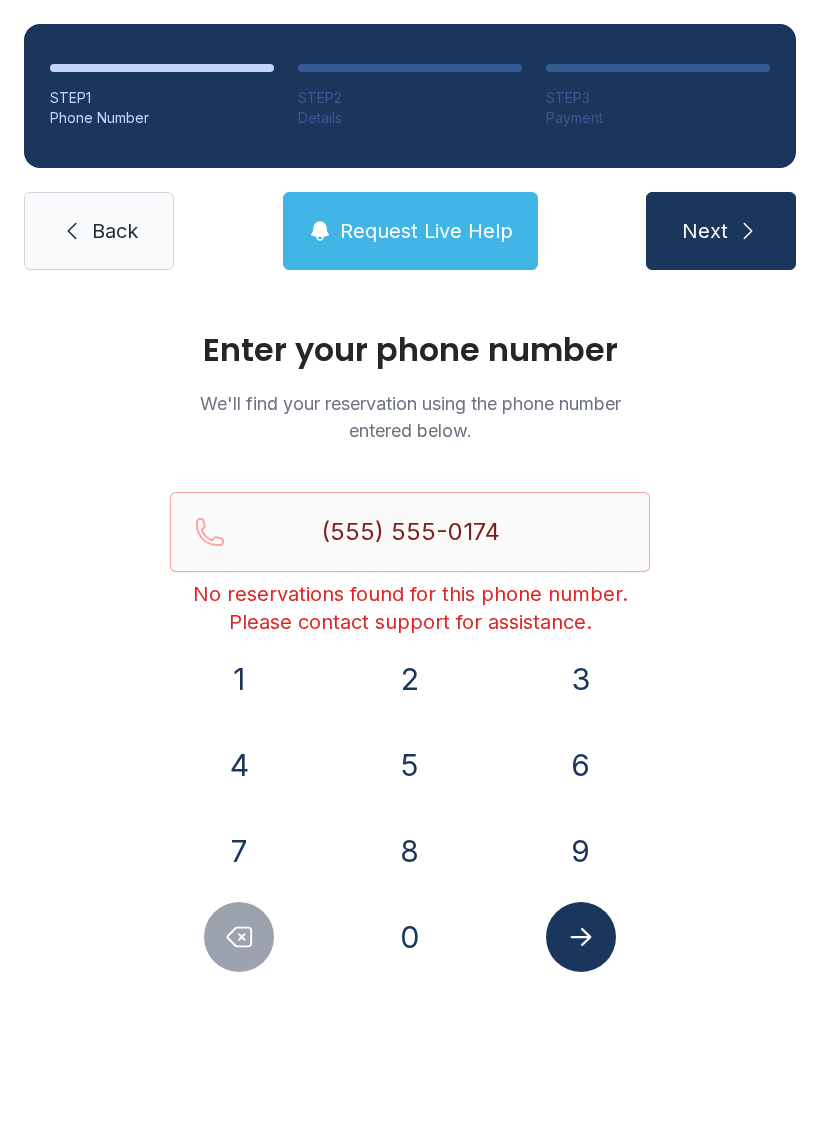 click 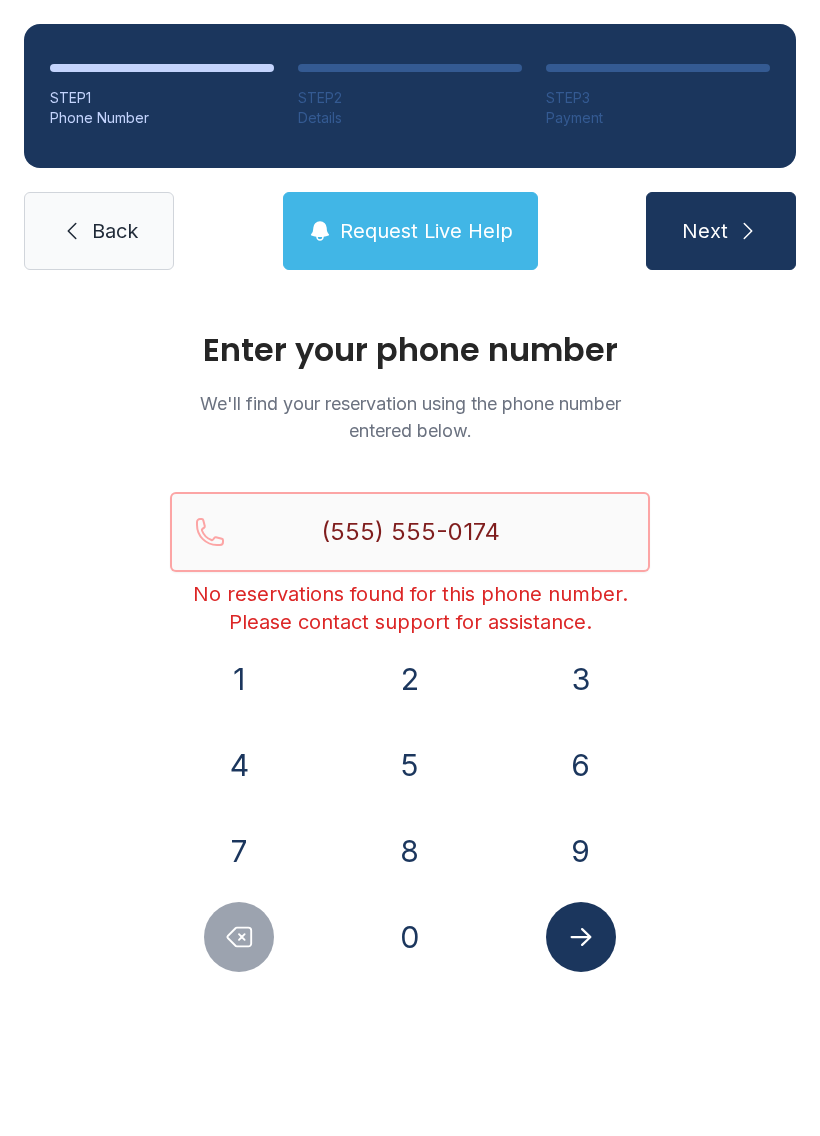 click on "(555) 555-0174" at bounding box center (410, 532) 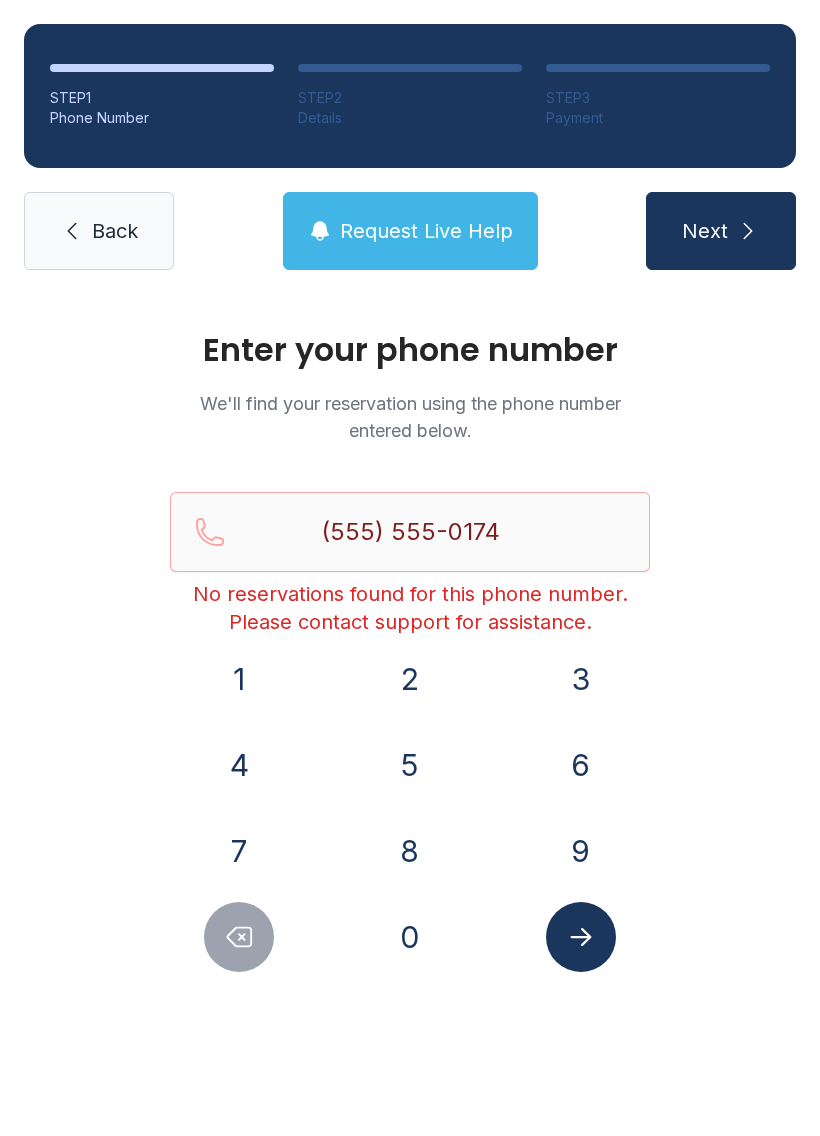 click on "Back" at bounding box center (99, 231) 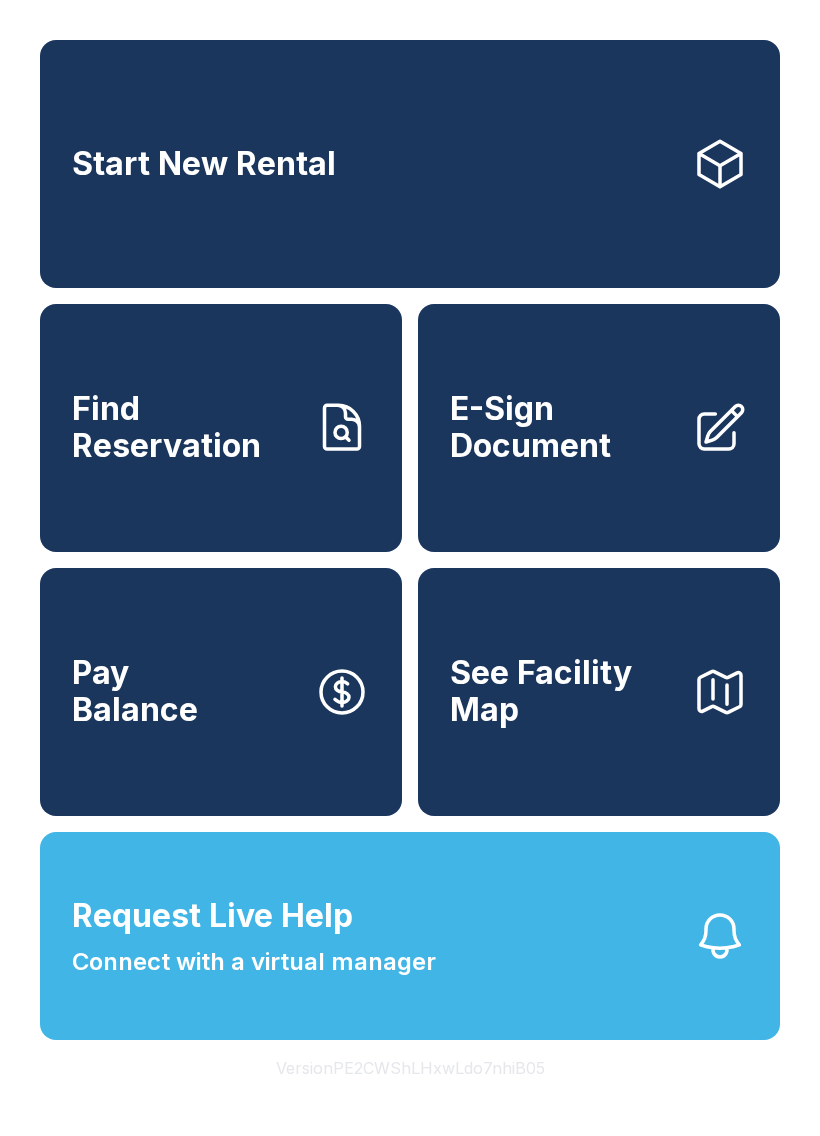 click on "Pay  Balance" at bounding box center [135, 691] 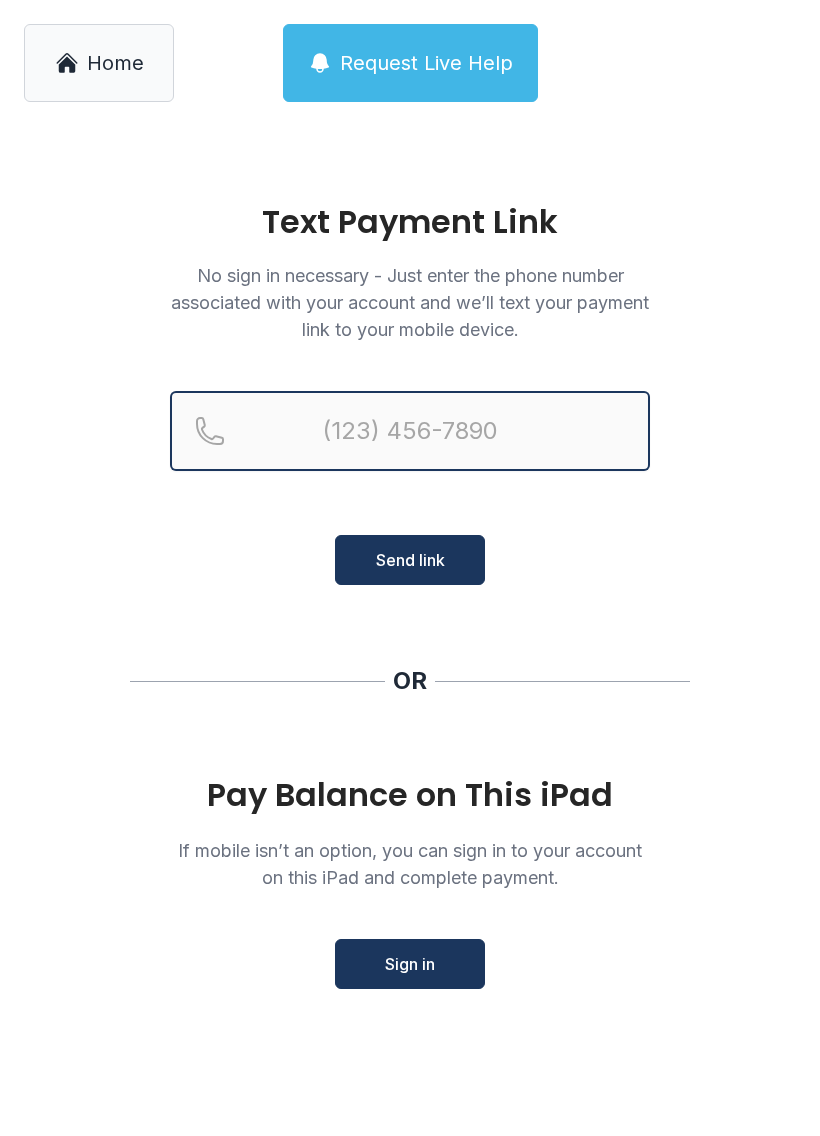 click at bounding box center (410, 431) 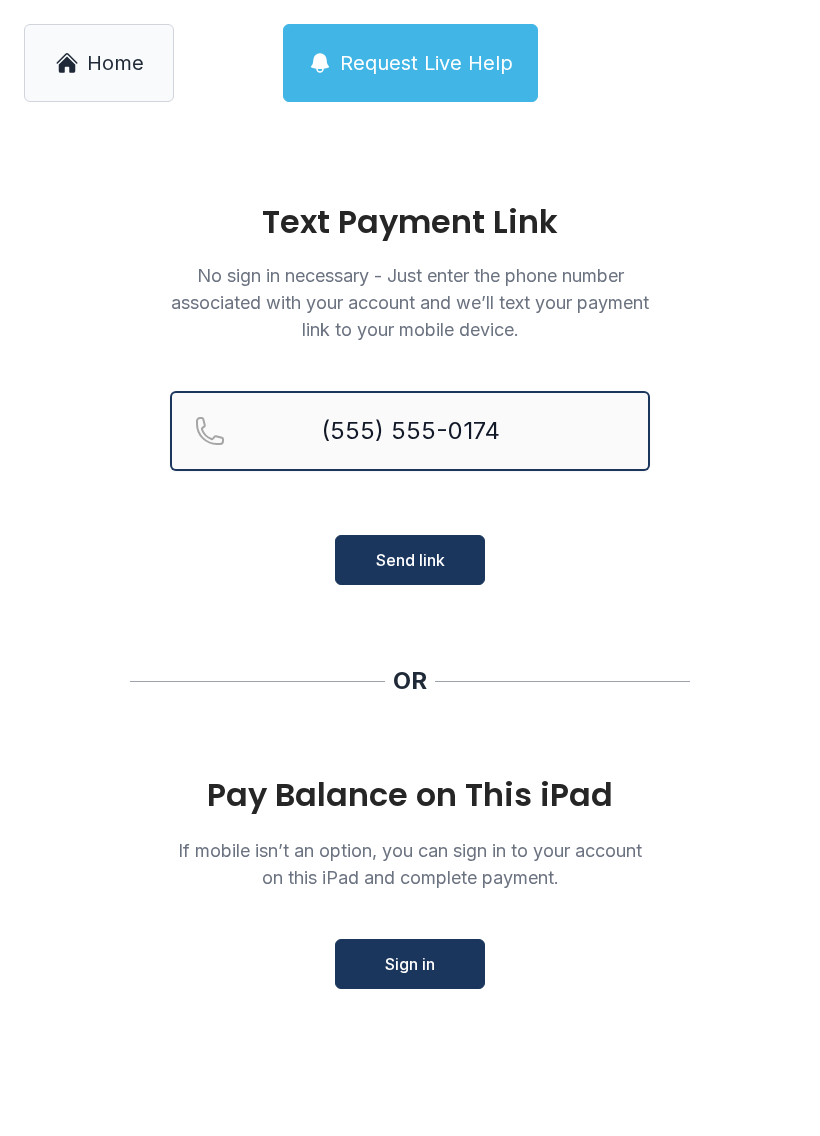 type on "(555) 555-0174" 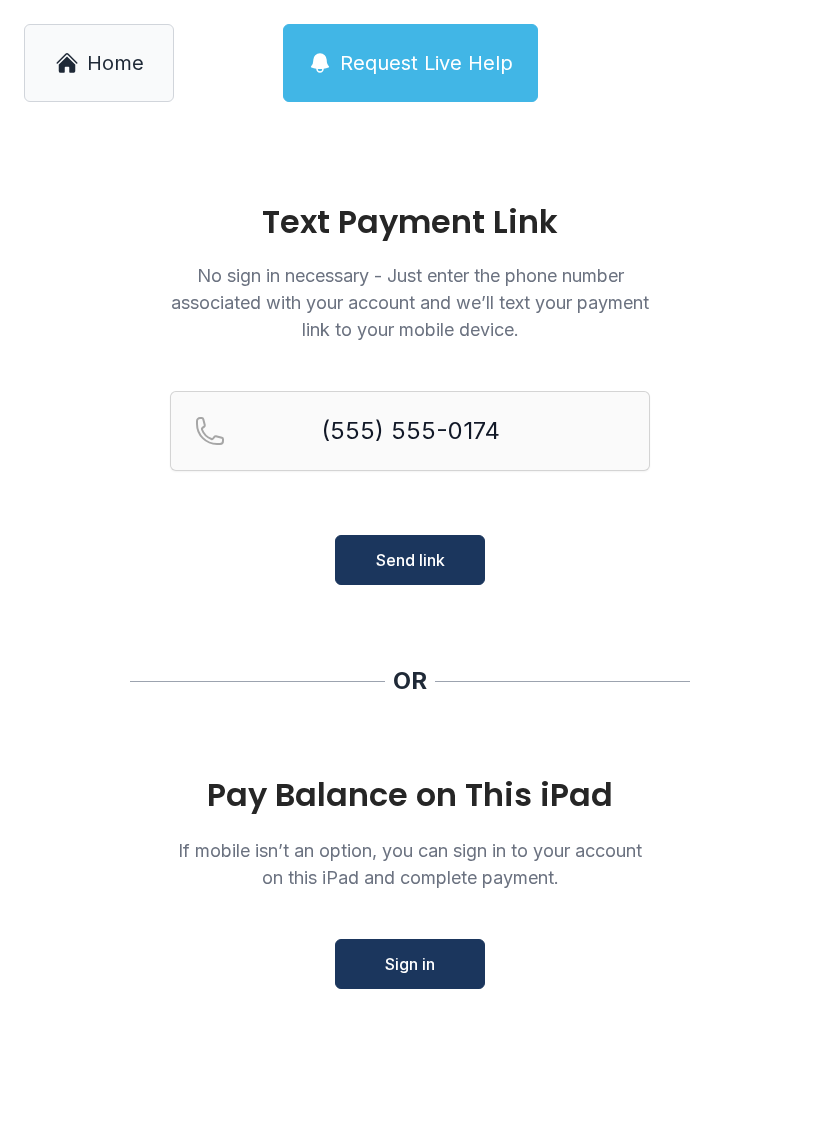 click on "Send link" at bounding box center [410, 560] 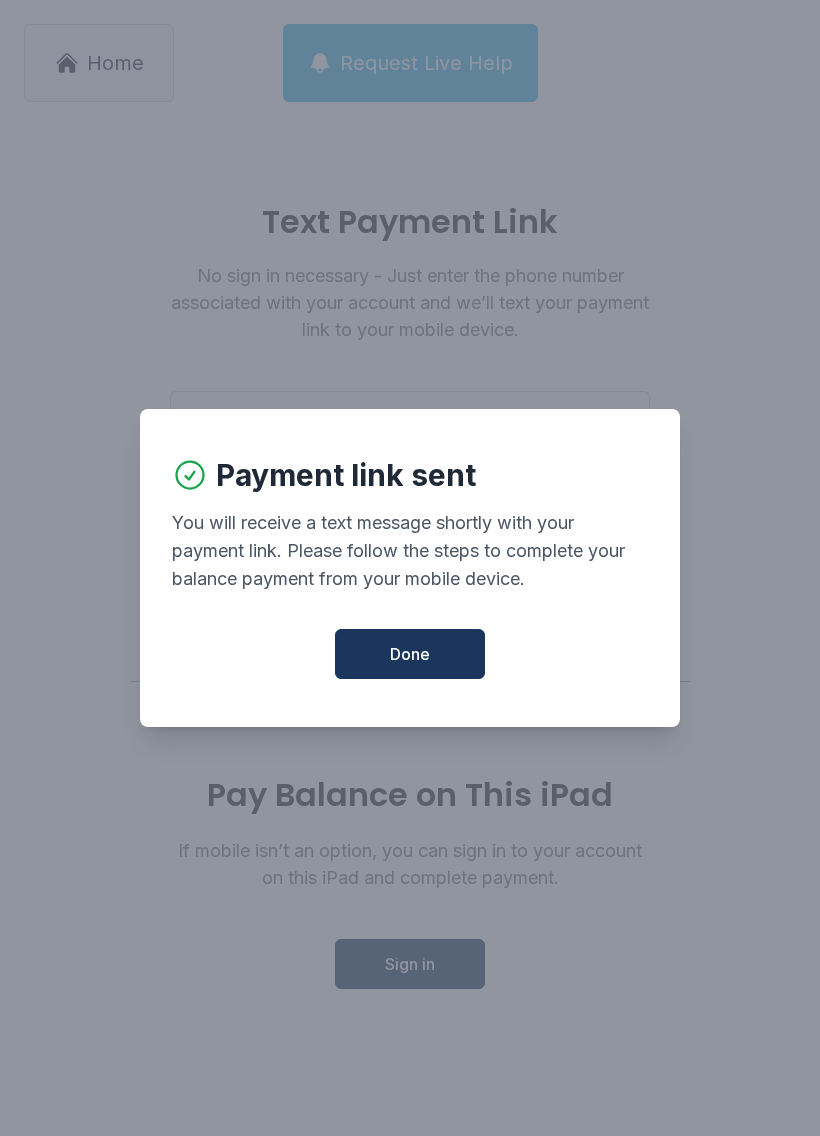 click on "Done" at bounding box center [410, 654] 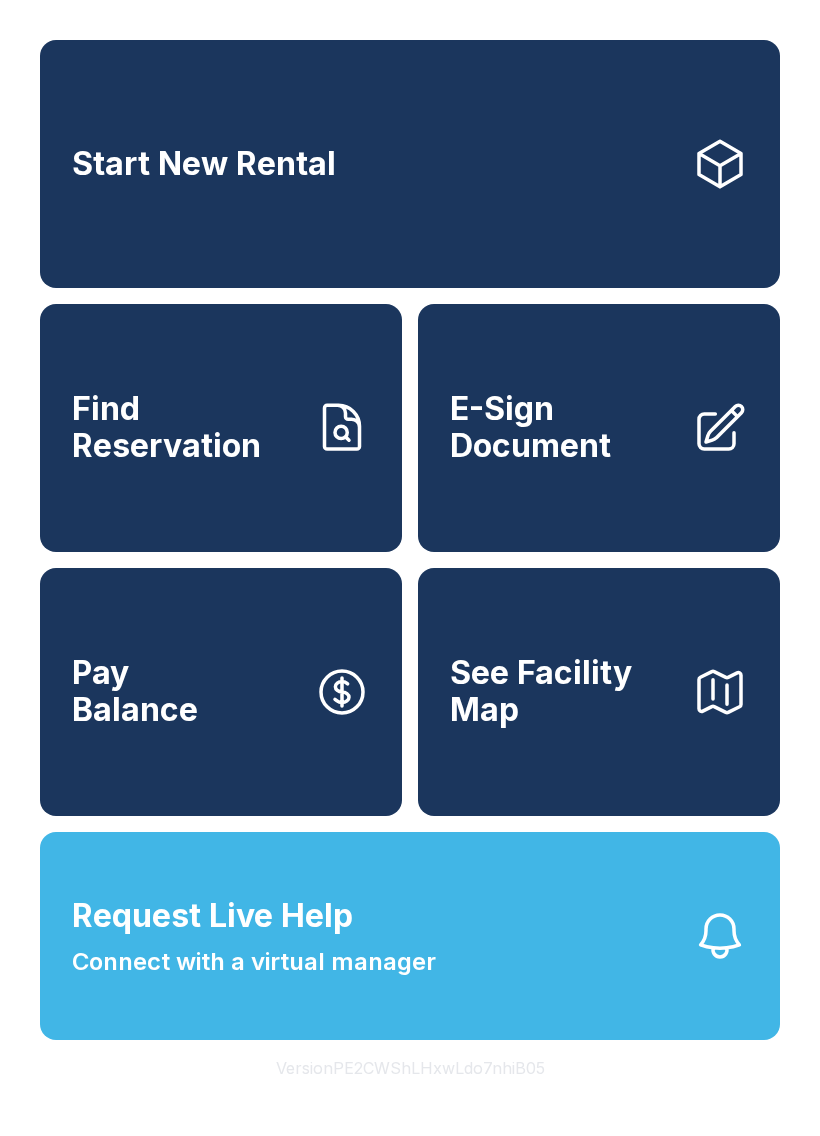 click on "E-Sign Document" at bounding box center [563, 427] 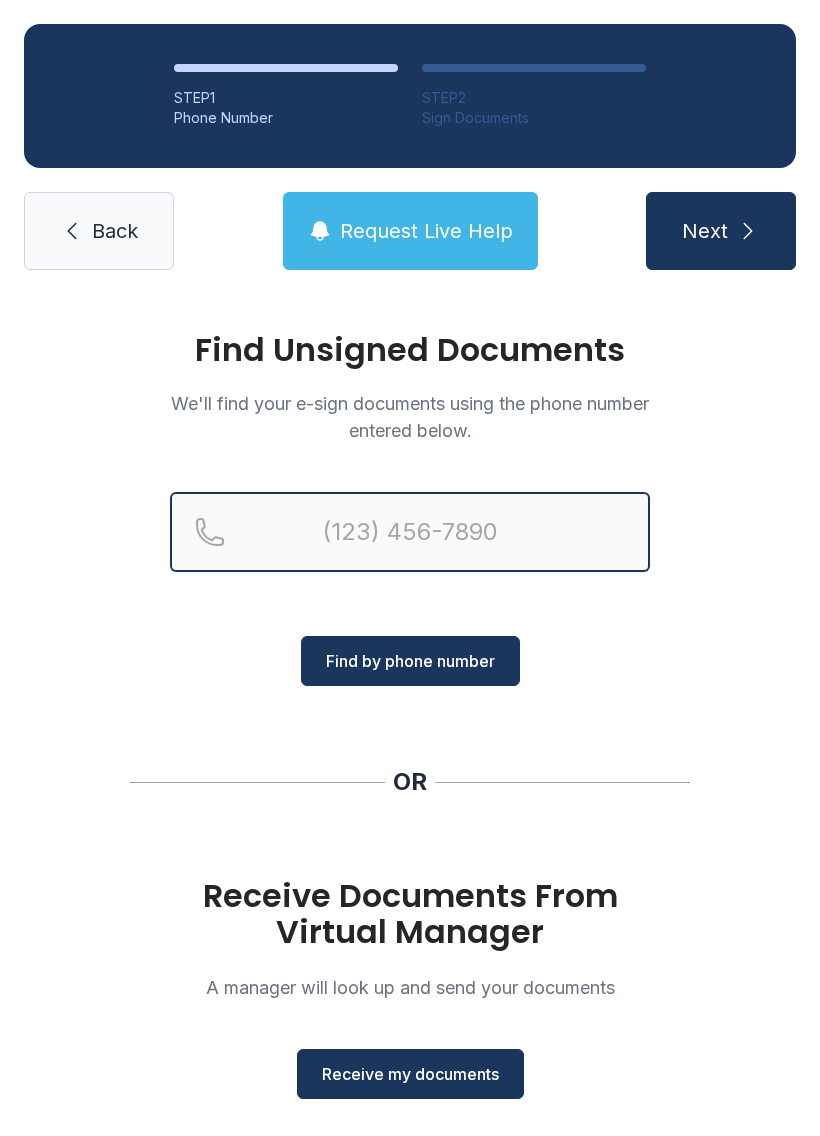 click at bounding box center (410, 532) 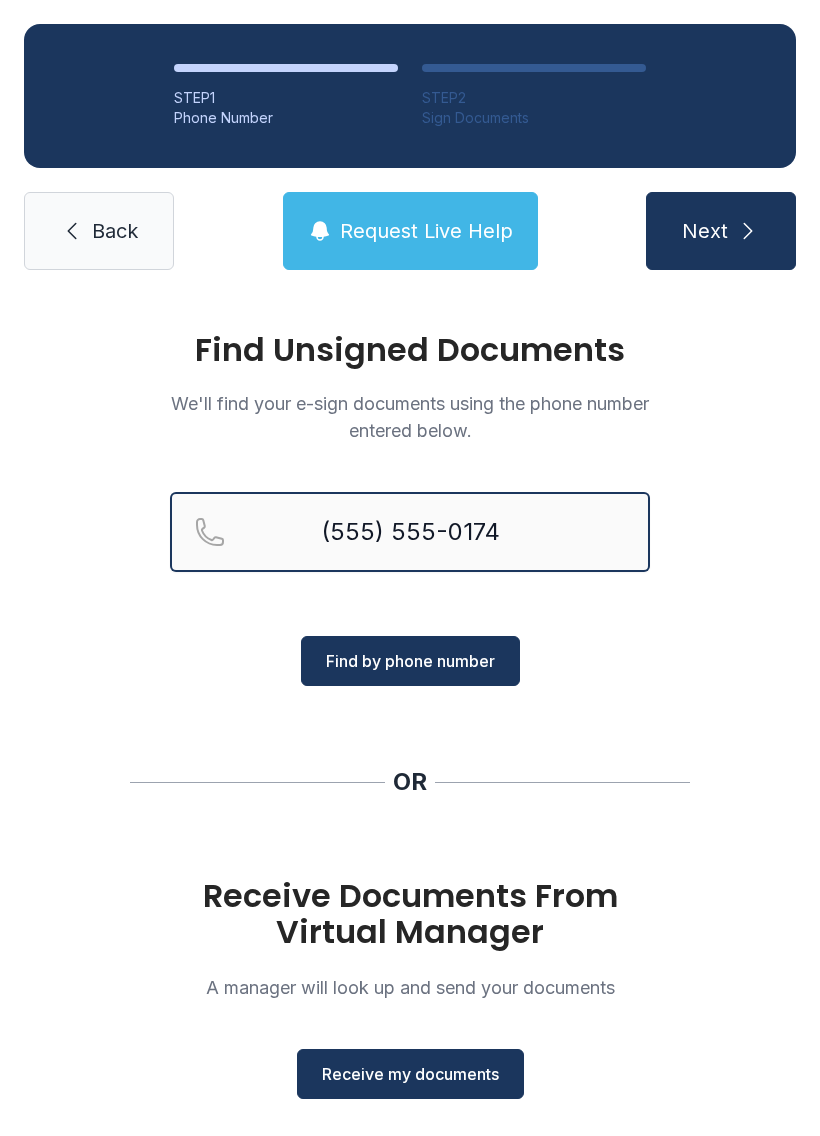 type on "(555) 555-0174" 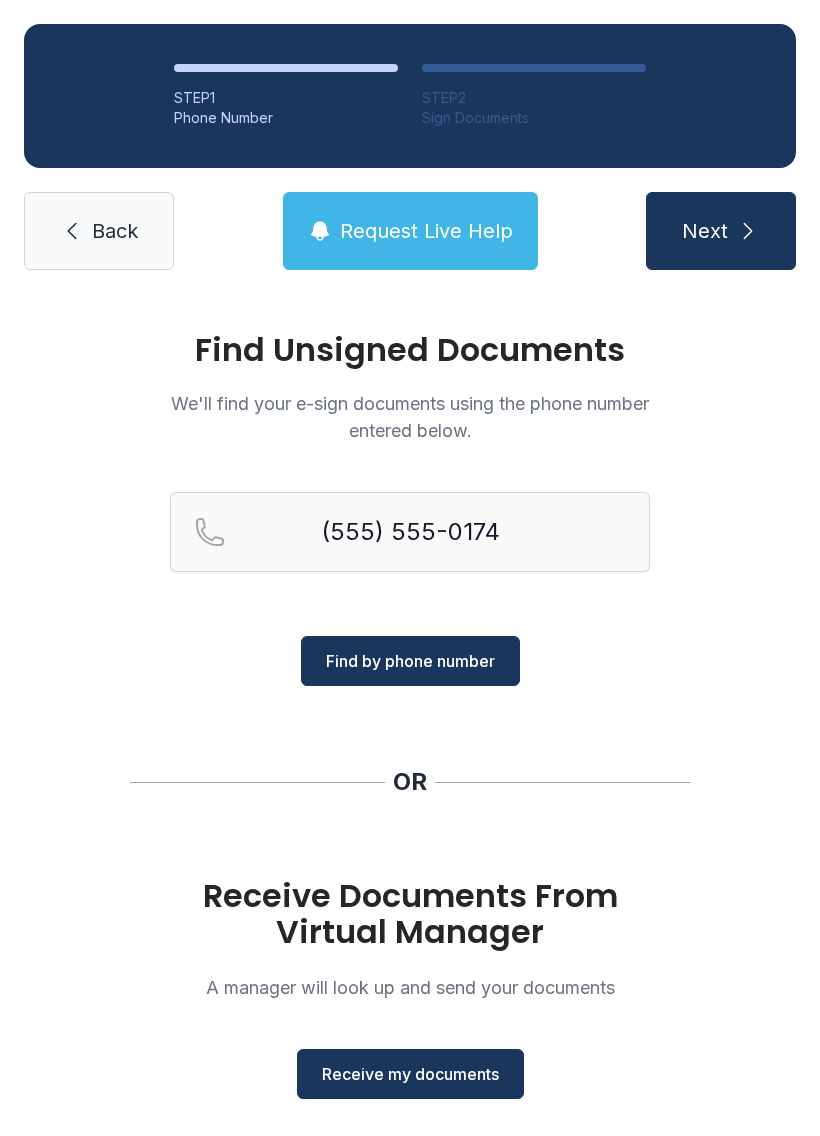click on "Find by phone number" at bounding box center (410, 661) 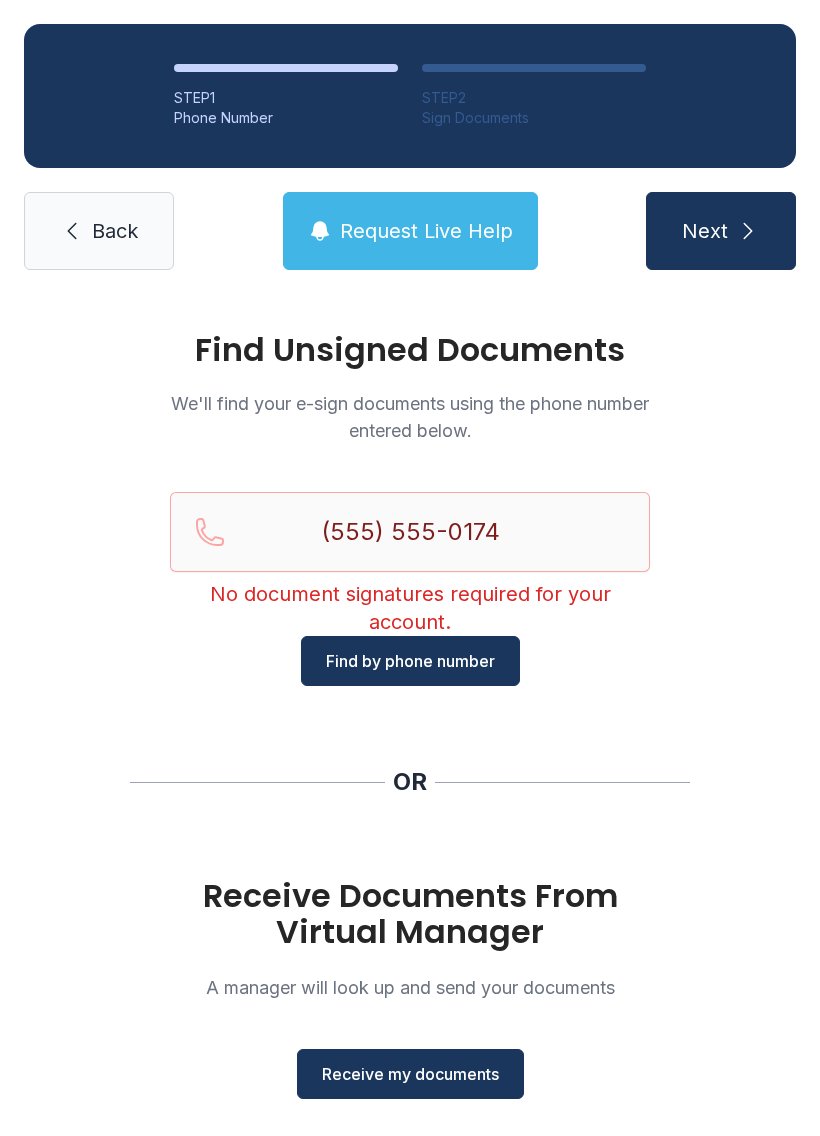 click on "Receive my documents" at bounding box center [410, 1074] 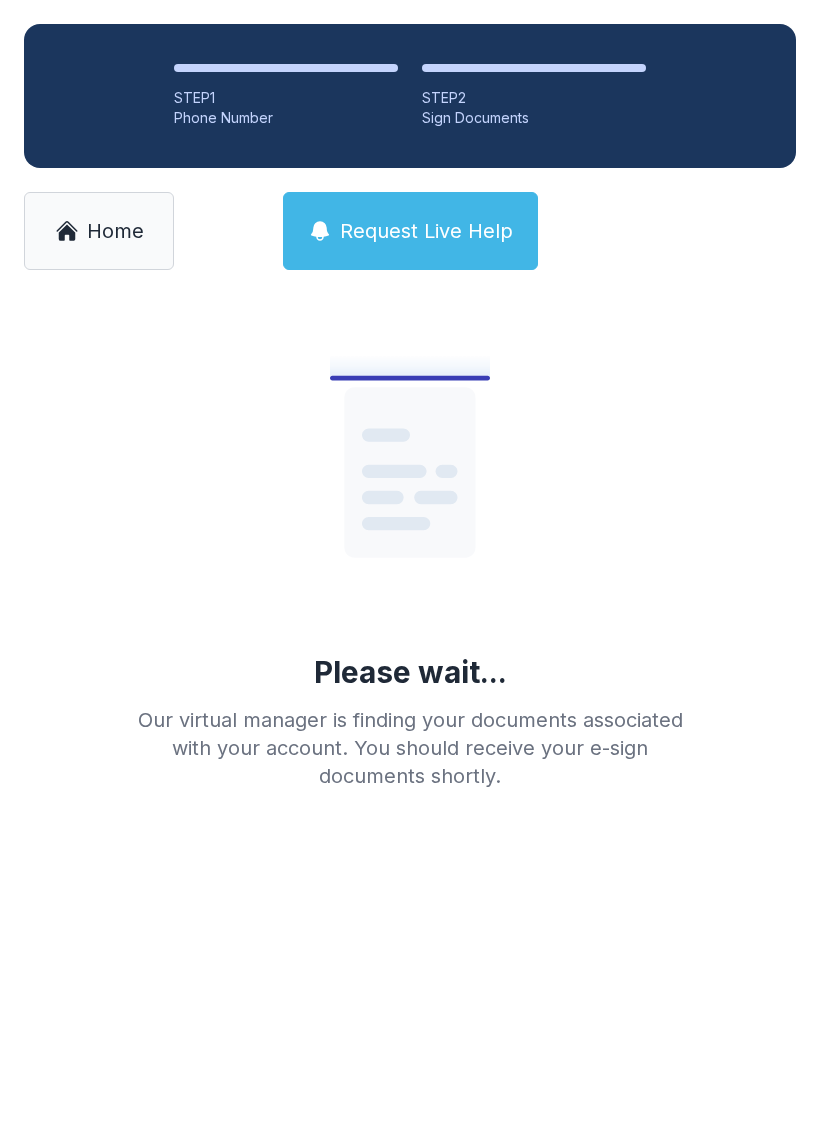click on "Request Live Help" at bounding box center (426, 231) 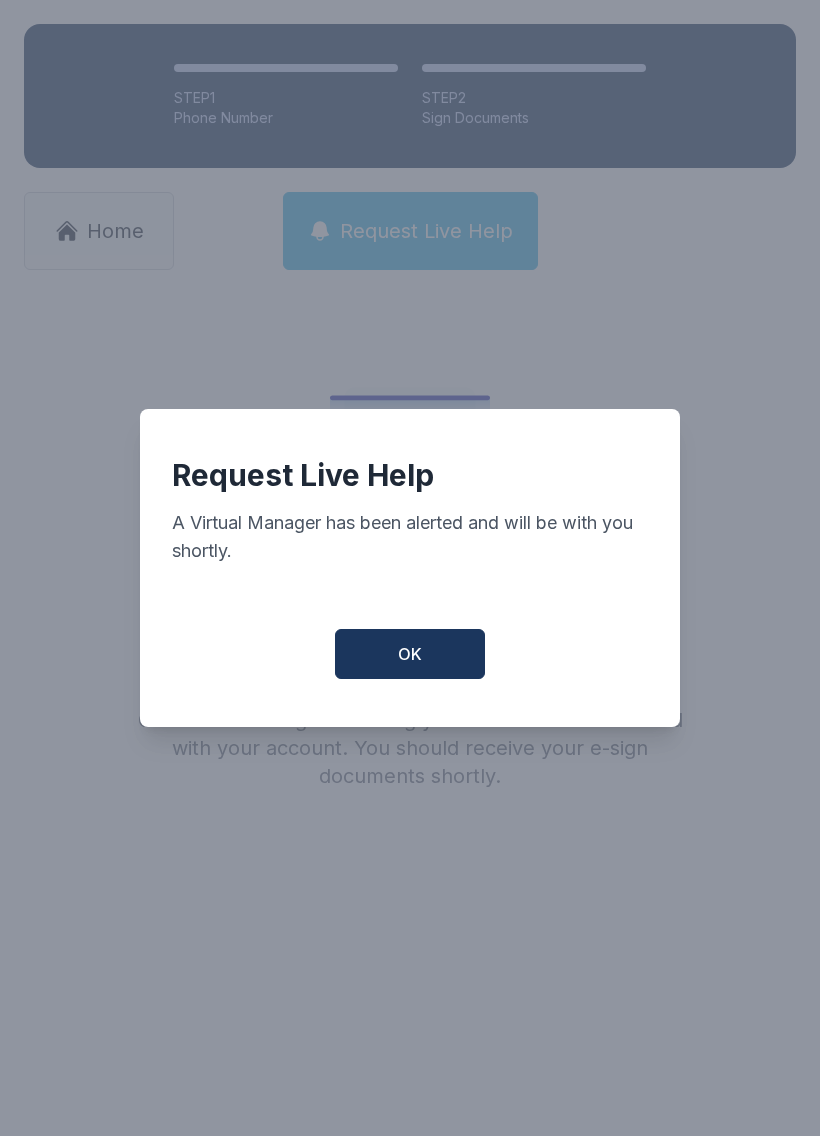 click on "OK" at bounding box center (410, 654) 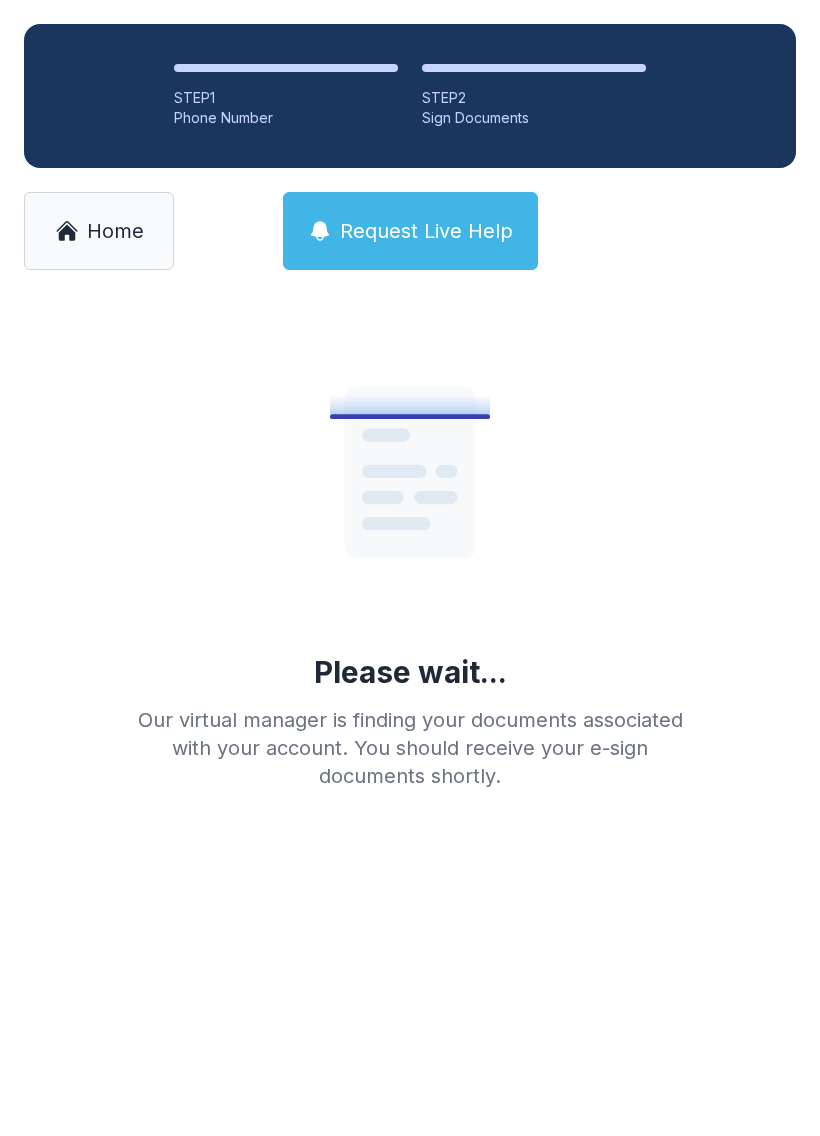 click on "Home" at bounding box center (115, 231) 